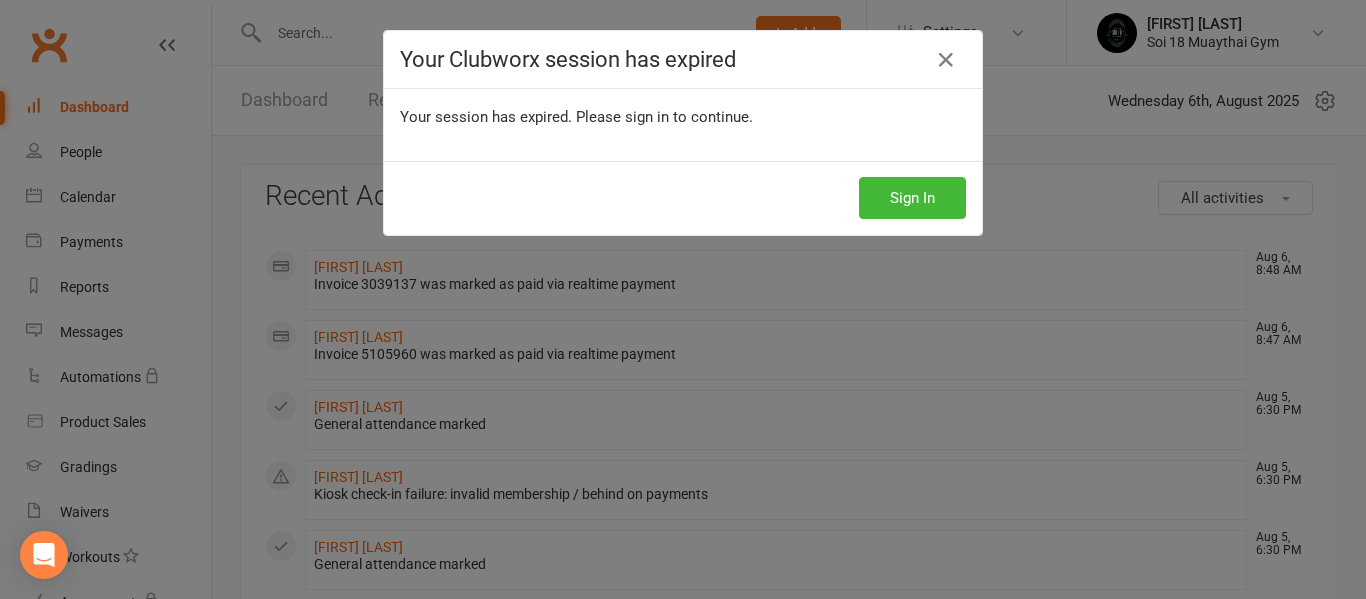 scroll, scrollTop: 0, scrollLeft: 0, axis: both 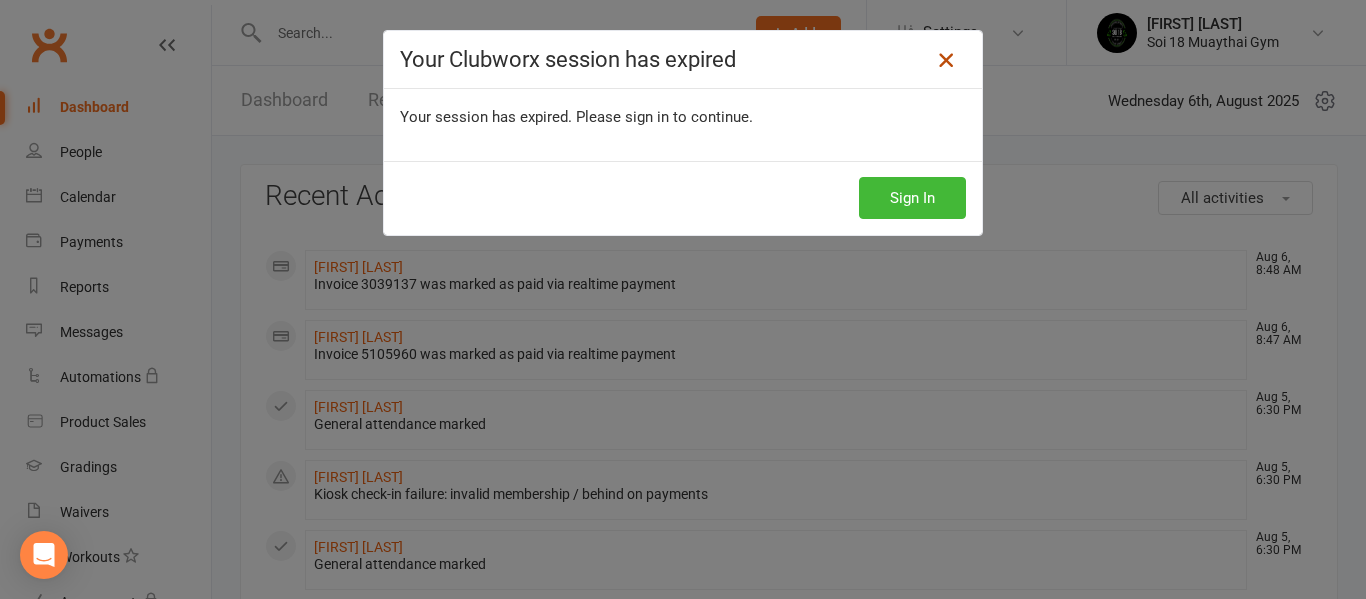 click at bounding box center (946, 60) 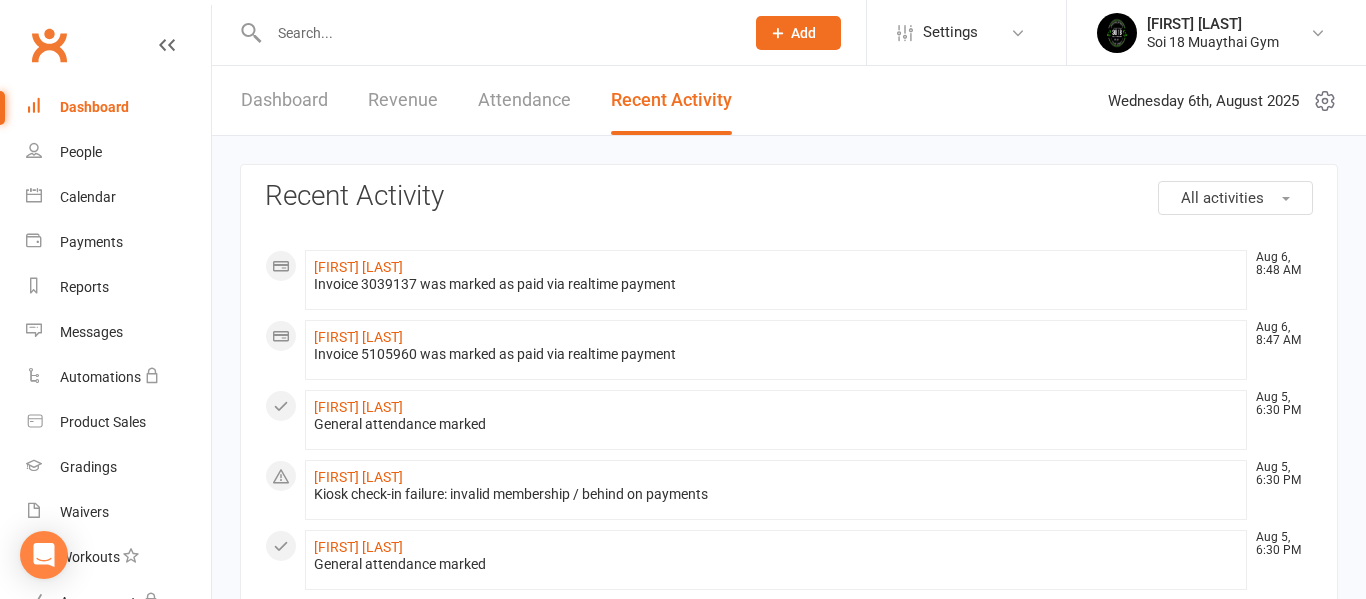 click on "Dashboard" at bounding box center [94, 107] 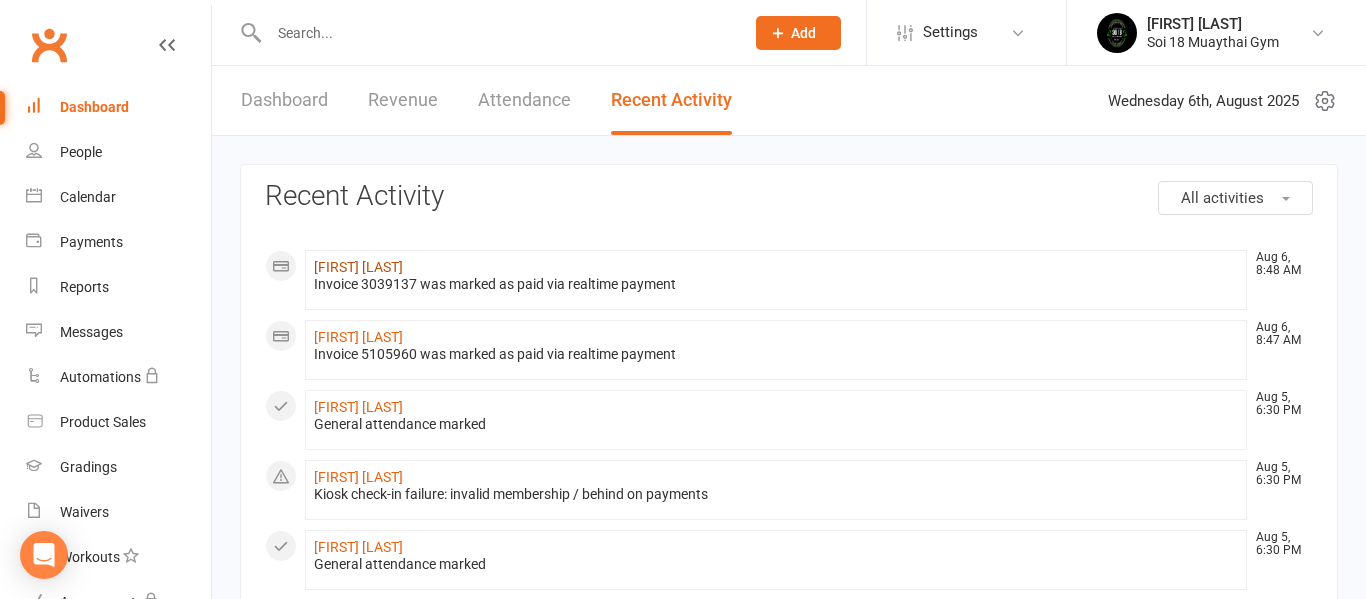 click on "[FIRST] [LAST]" at bounding box center (358, 267) 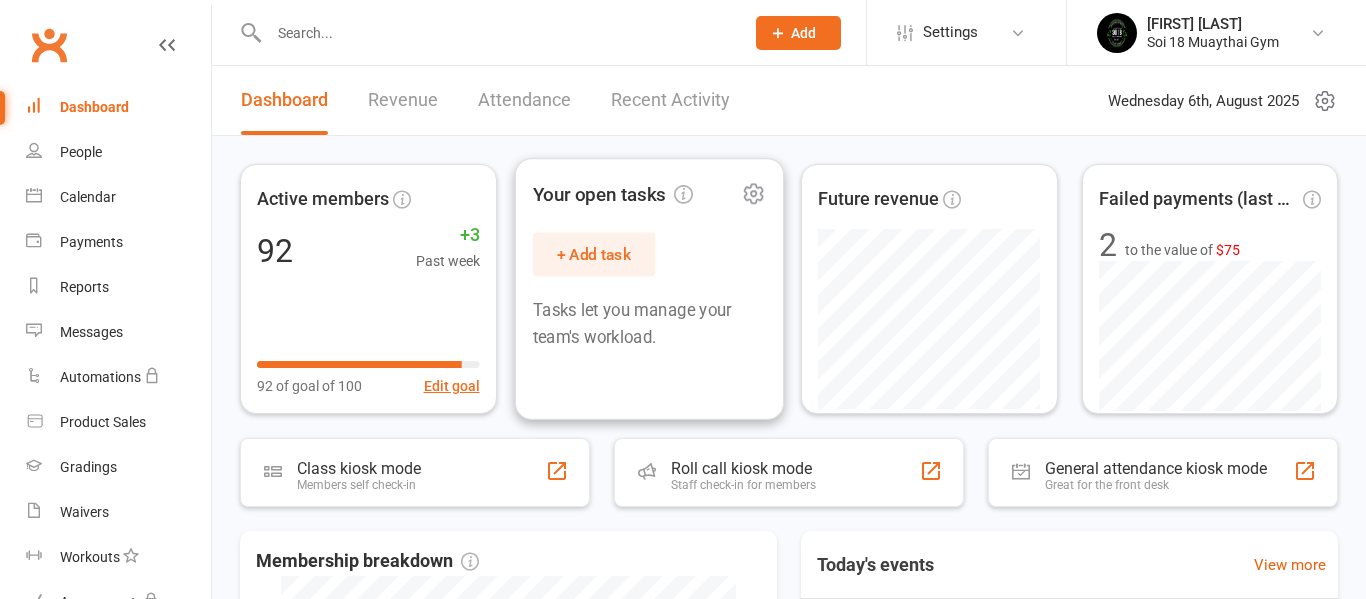 scroll, scrollTop: 0, scrollLeft: 0, axis: both 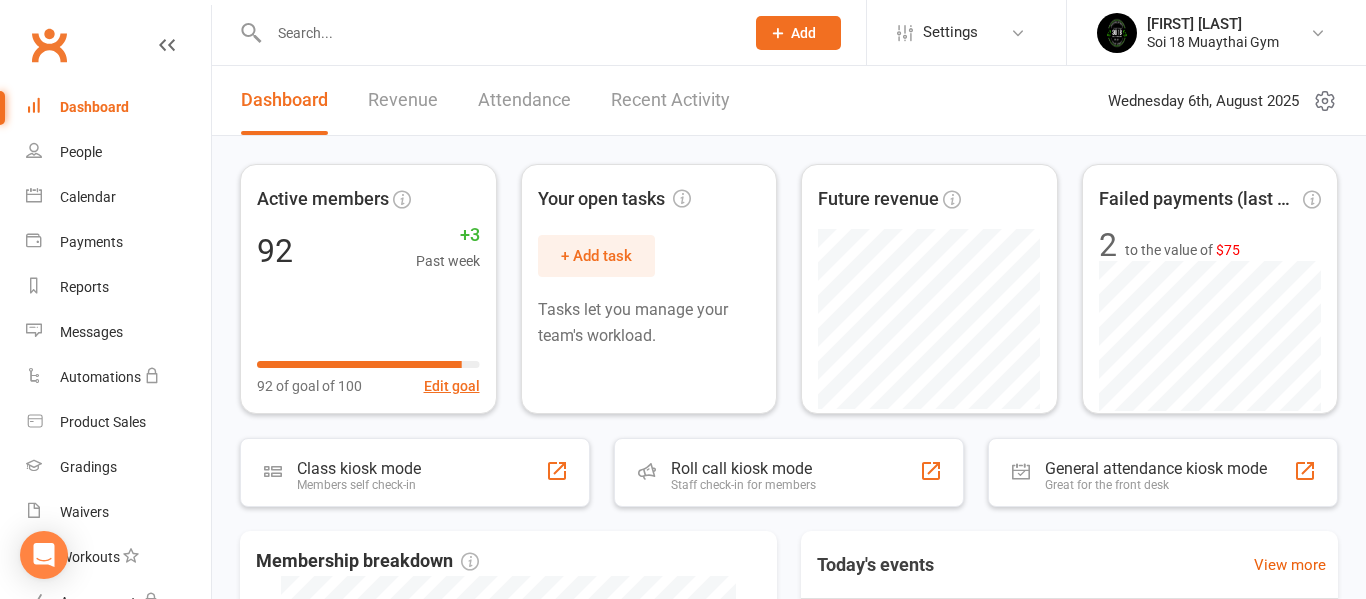 click on "Recent Activity" at bounding box center [670, 100] 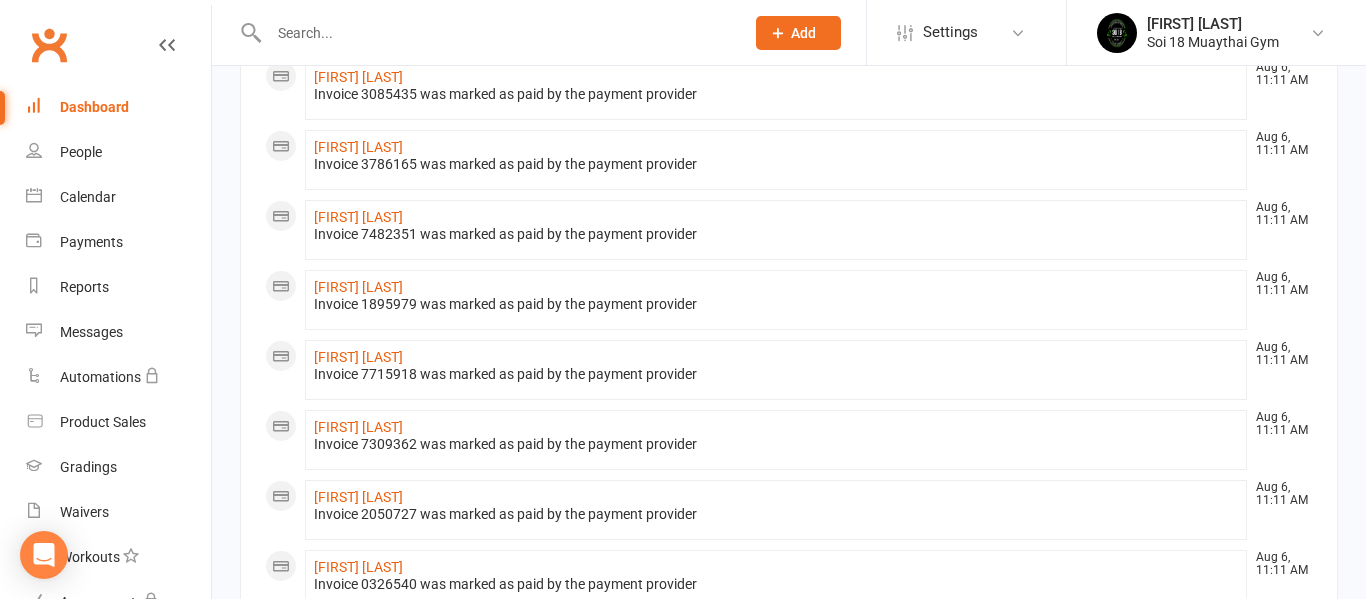 scroll, scrollTop: 751, scrollLeft: 0, axis: vertical 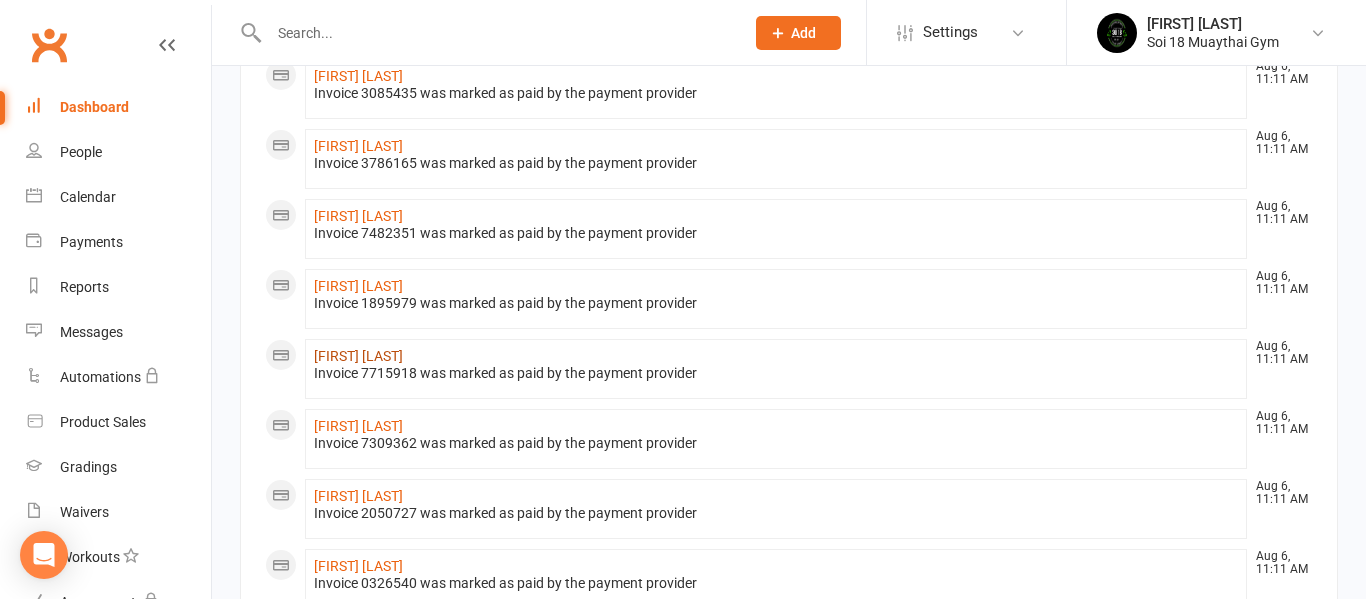 click on "[FIRST] [LAST]" at bounding box center (358, 356) 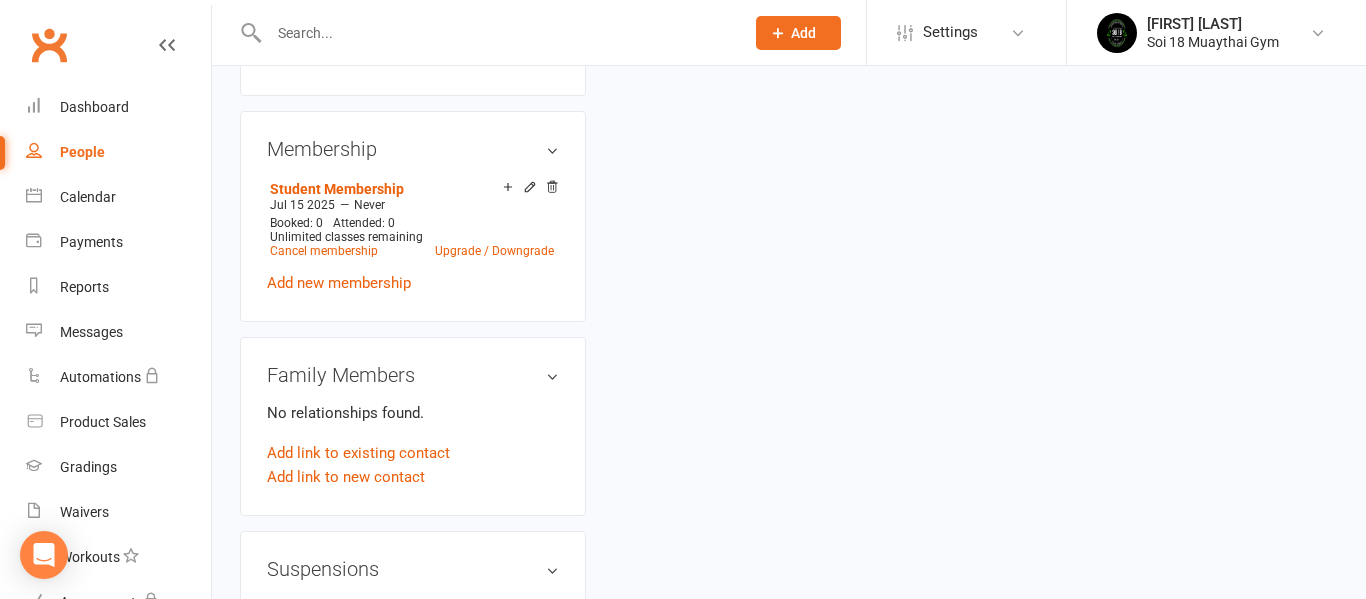 scroll, scrollTop: 0, scrollLeft: 0, axis: both 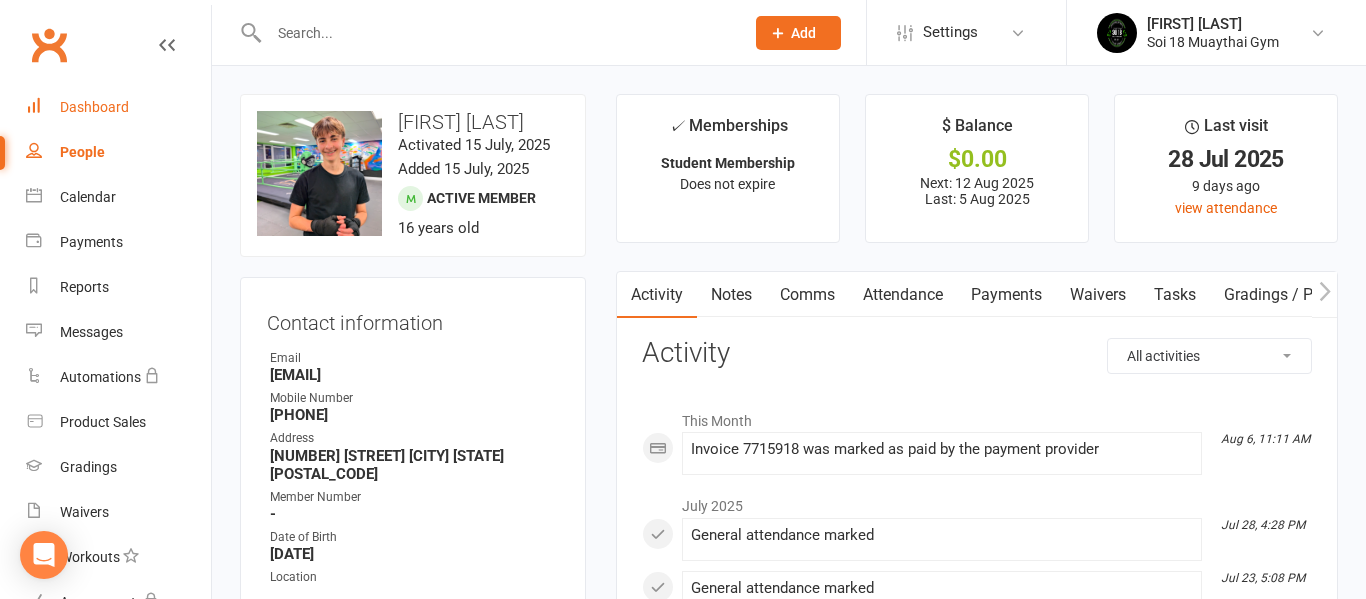 click on "Dashboard" at bounding box center (94, 107) 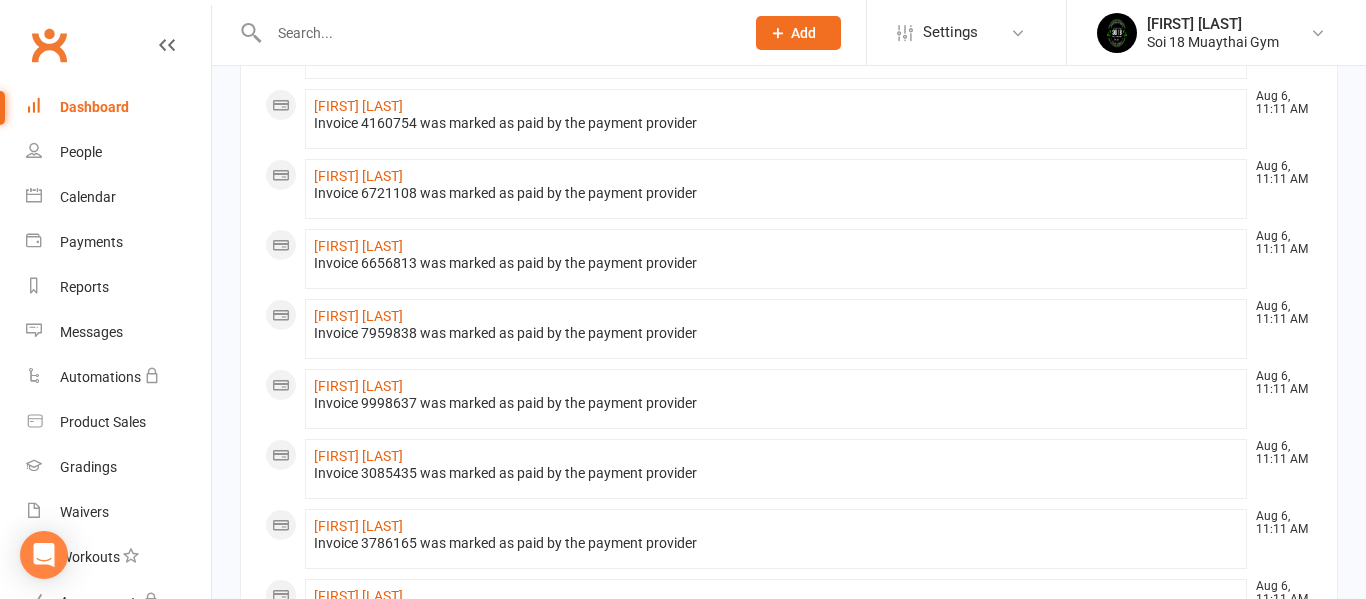 scroll, scrollTop: 0, scrollLeft: 0, axis: both 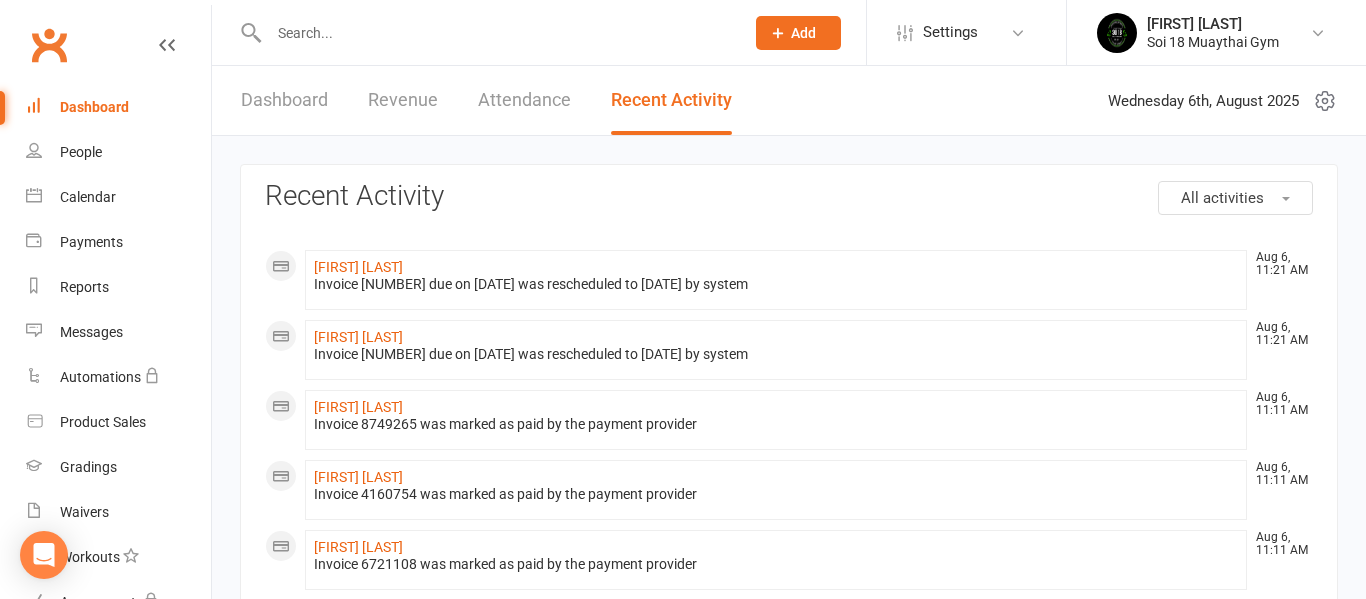click on "Dashboard" at bounding box center [284, 100] 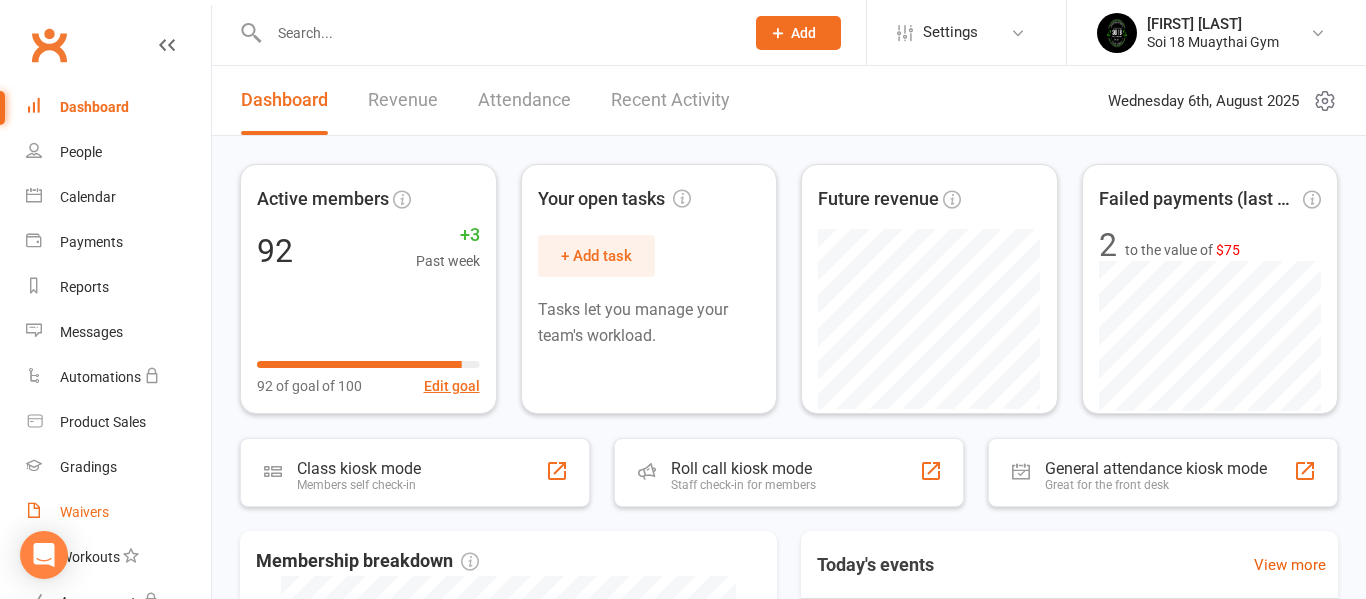 click on "Waivers" at bounding box center (84, 512) 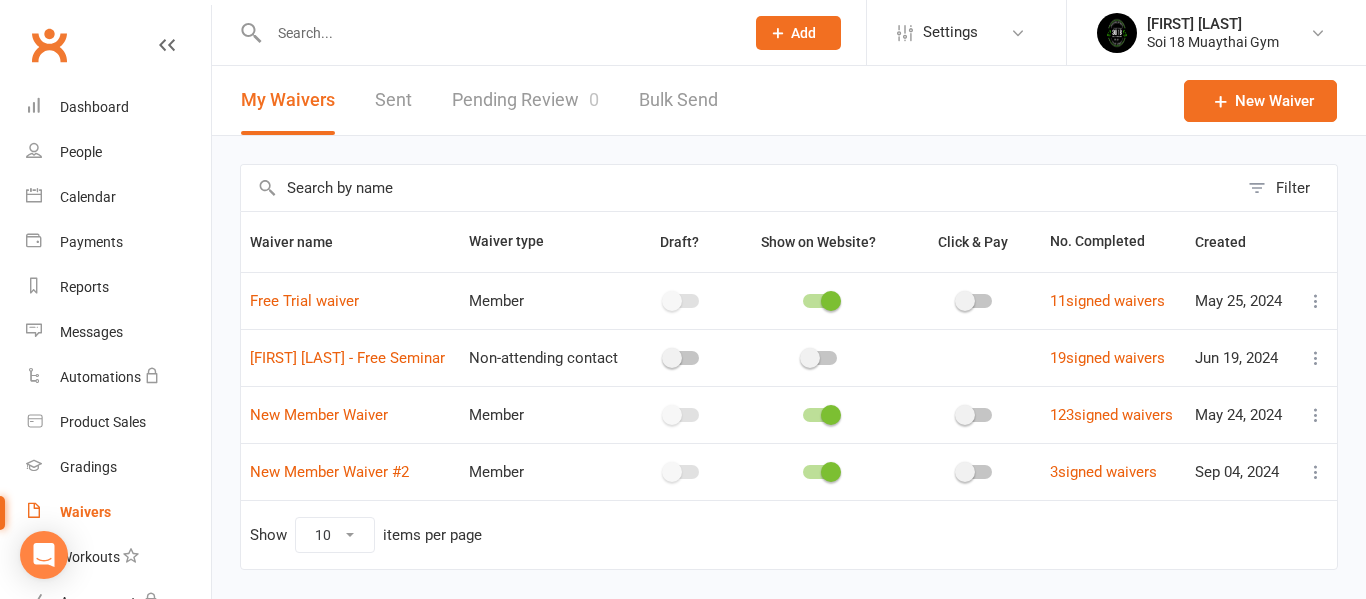click on "Pending Review 0" at bounding box center (525, 100) 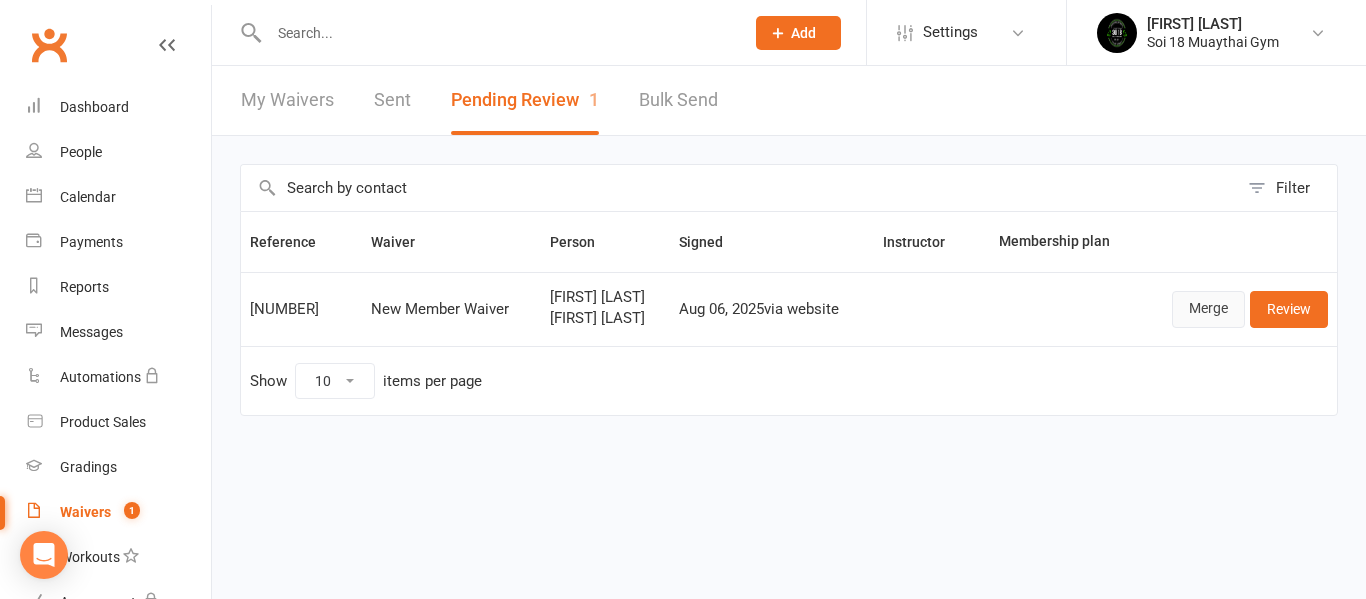 click on "Merge" at bounding box center [1208, 309] 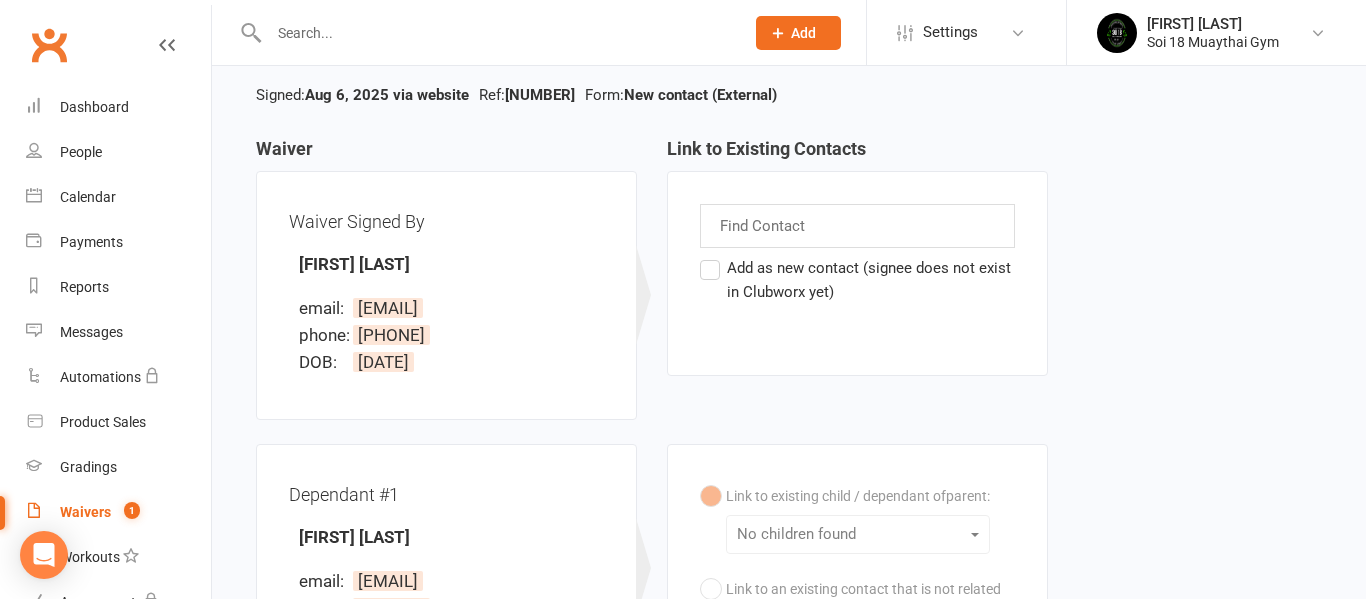 scroll, scrollTop: 348, scrollLeft: 0, axis: vertical 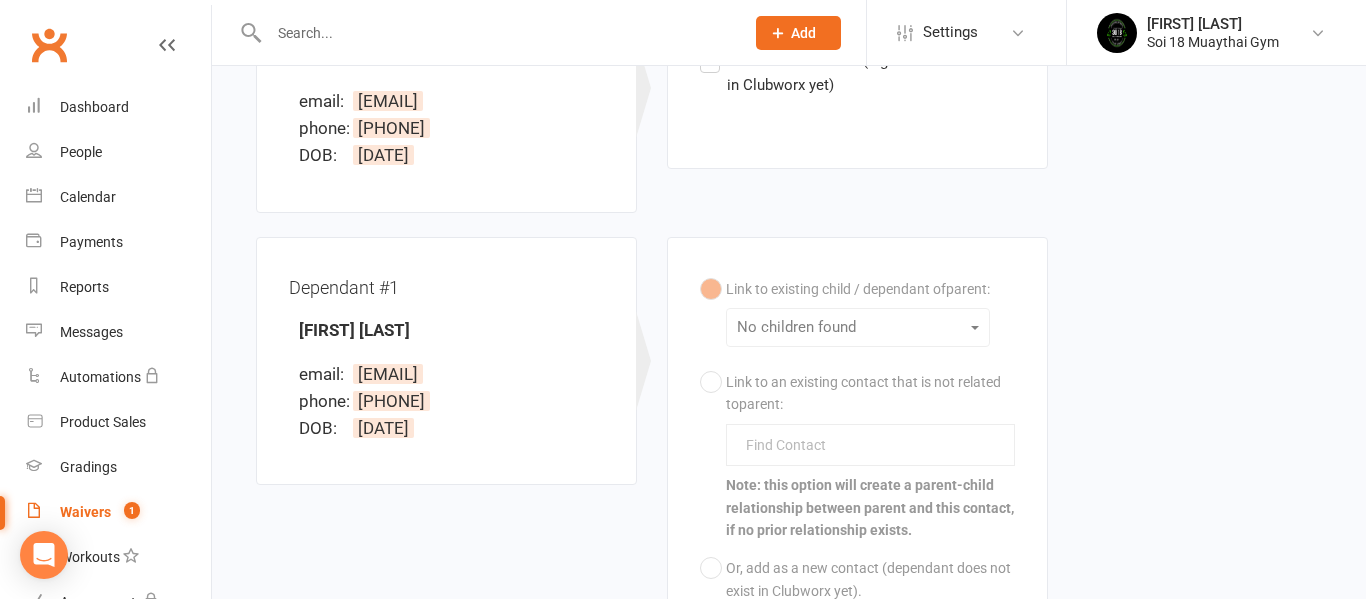 click on "Link to existing child / dependant of  parent :  No children found  Link to an existing contact that is not related to  parent : Find Contact Note: this option will create a parent-child relationship between parent and this contact, if no prior relationship exists. Or, add as a new contact (dependant does not exist in Clubworx yet). Note: this option will create a parent-child relationship between parent and this contact." at bounding box center [857, 462] 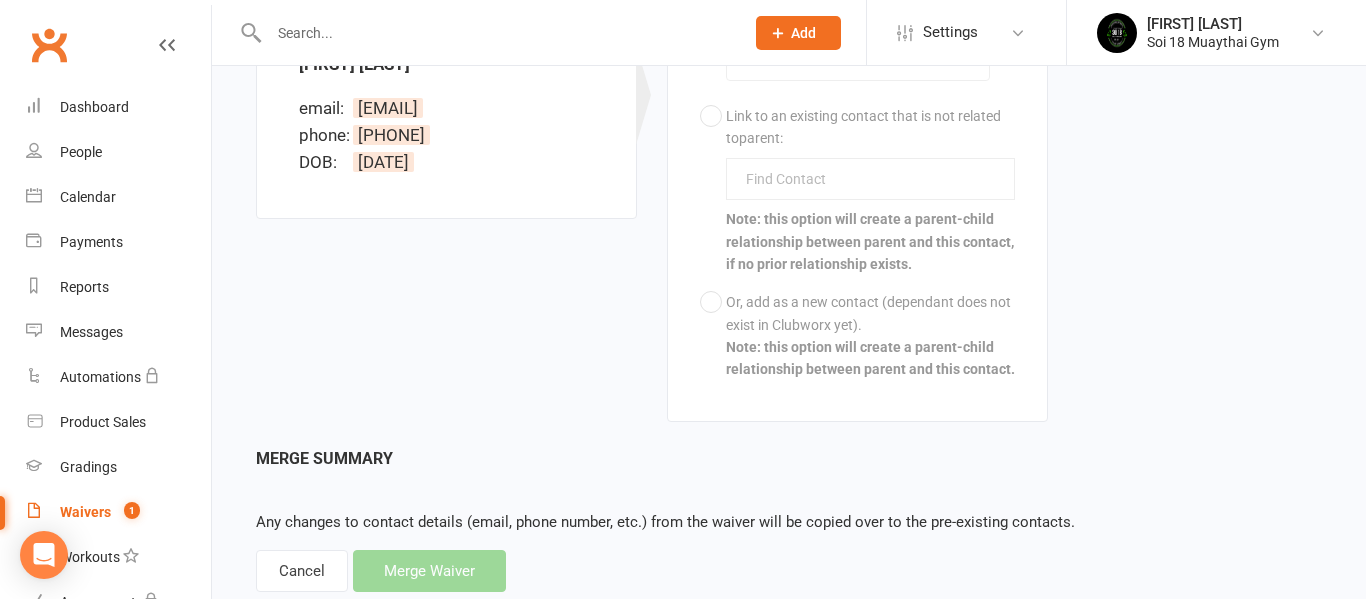 scroll, scrollTop: 613, scrollLeft: 0, axis: vertical 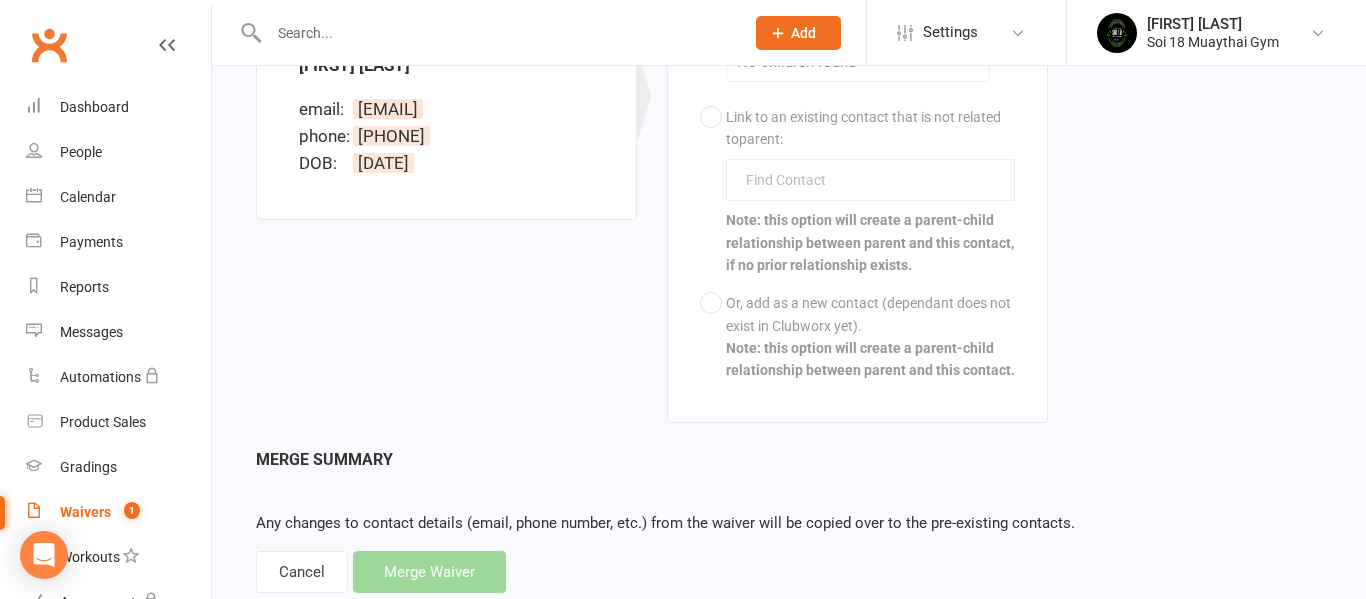 click on "Merge Summary Any changes to contact details (email, phone number, etc.) from the waiver will be copied over to the pre-existing contacts. Cancel Merge Waiver" at bounding box center [789, 520] 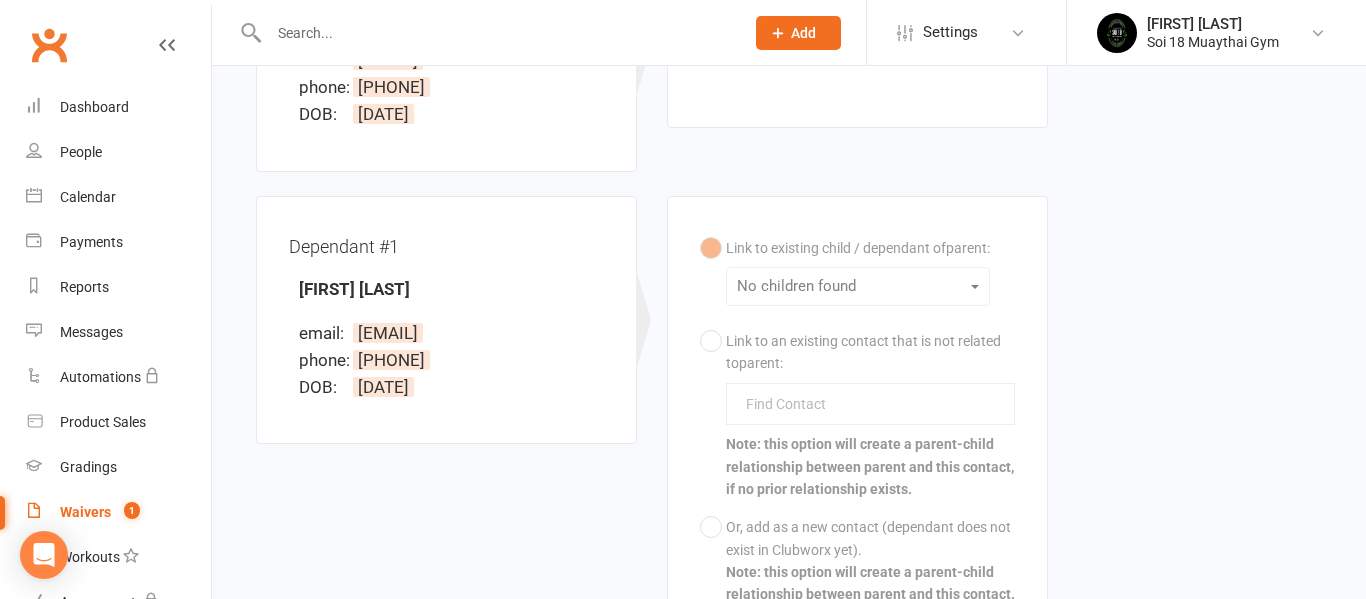 scroll, scrollTop: 379, scrollLeft: 0, axis: vertical 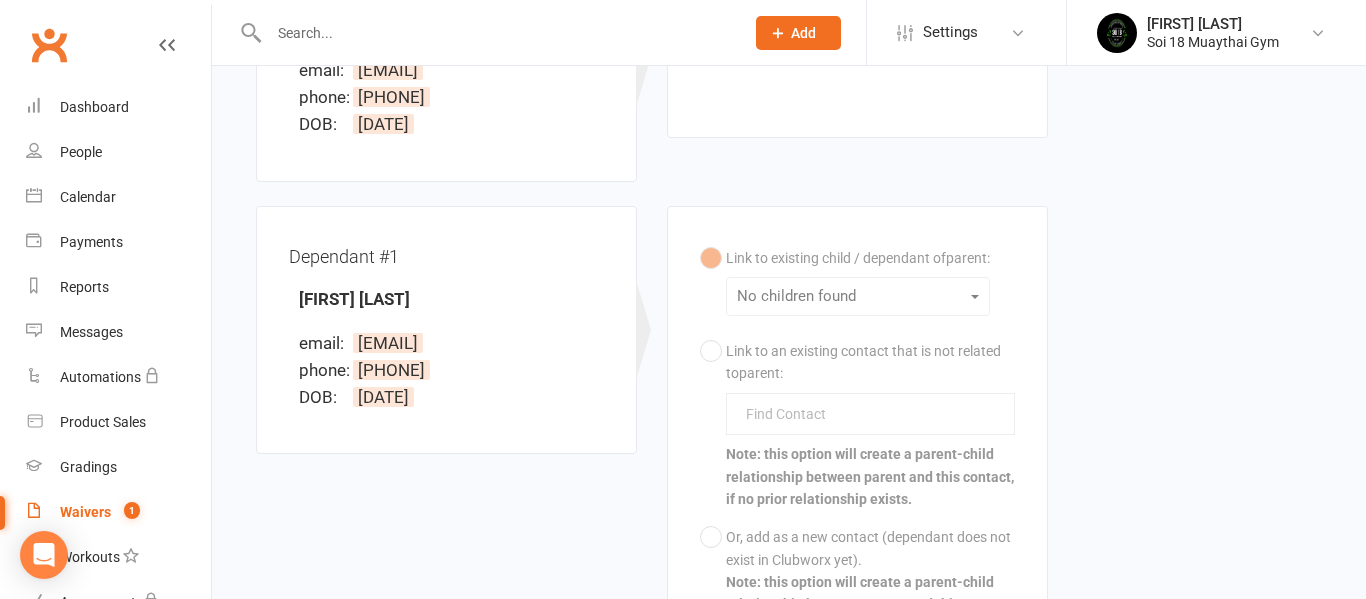 click on "Link to existing child / dependant of  parent :  No children found  Link to an existing contact that is not related to  parent : Find Contact Note: this option will create a parent-child relationship between parent and this contact, if no prior relationship exists. Or, add as a new contact (dependant does not exist in Clubworx yet). Note: this option will create a parent-child relationship between parent and this contact." at bounding box center (857, 431) 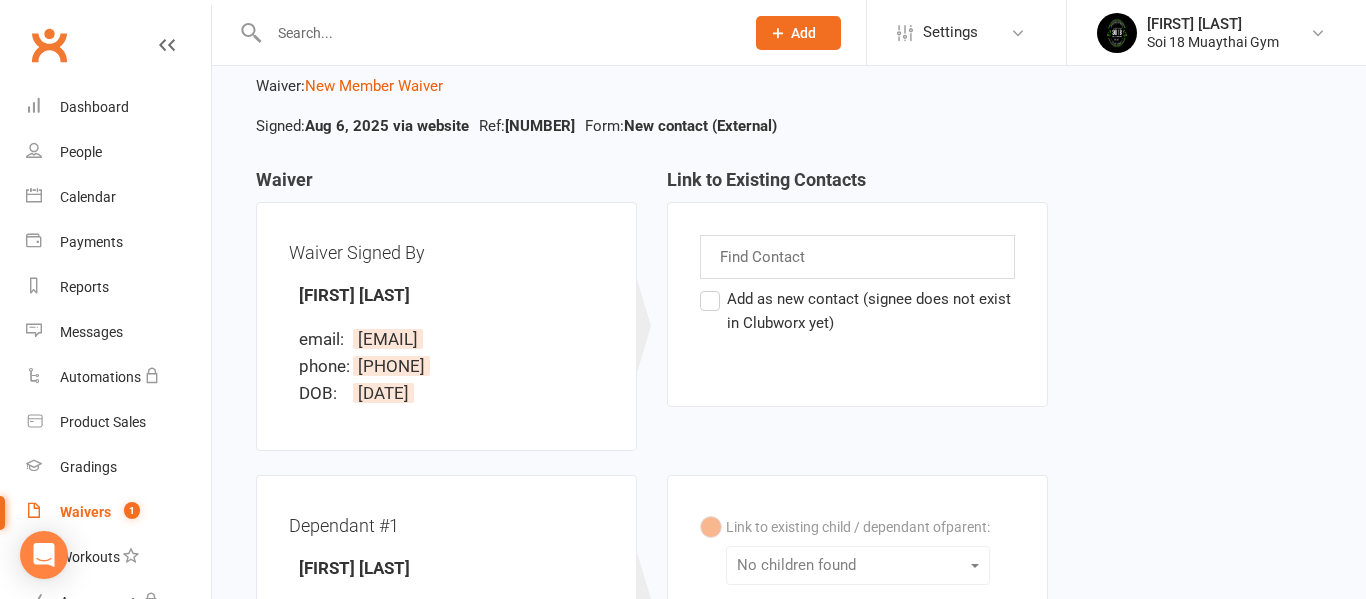 scroll, scrollTop: 0, scrollLeft: 0, axis: both 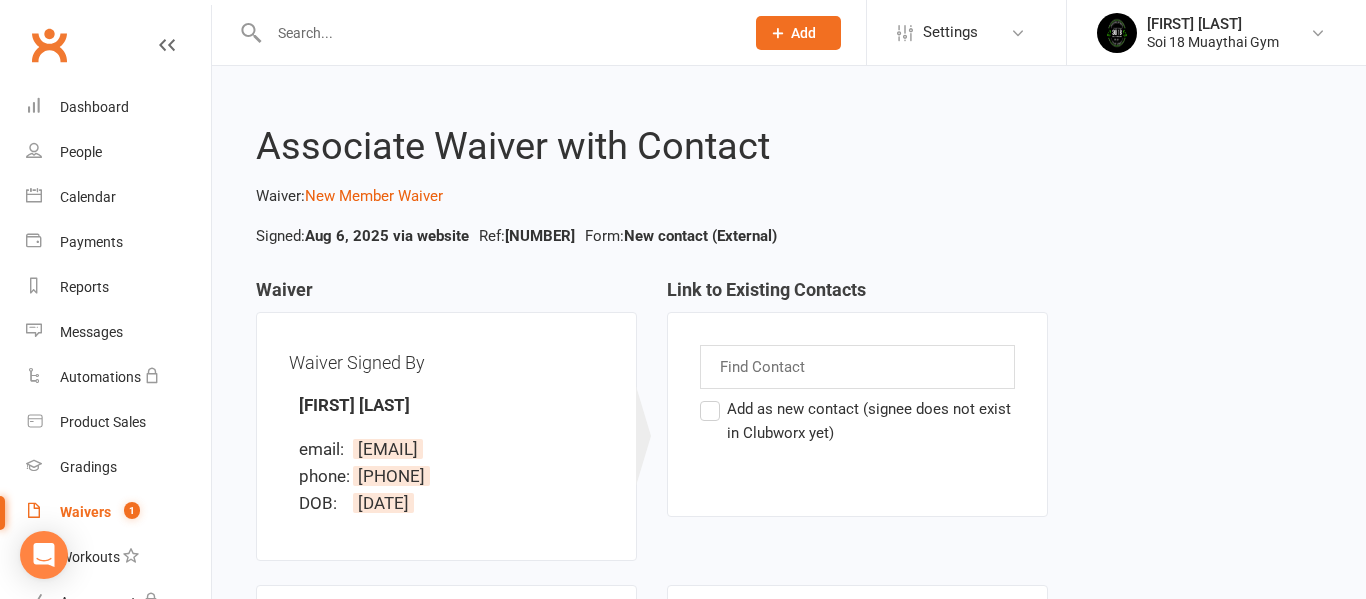 click on "Add as new contact (signee does not exist in Clubworx yet)" at bounding box center (857, 421) 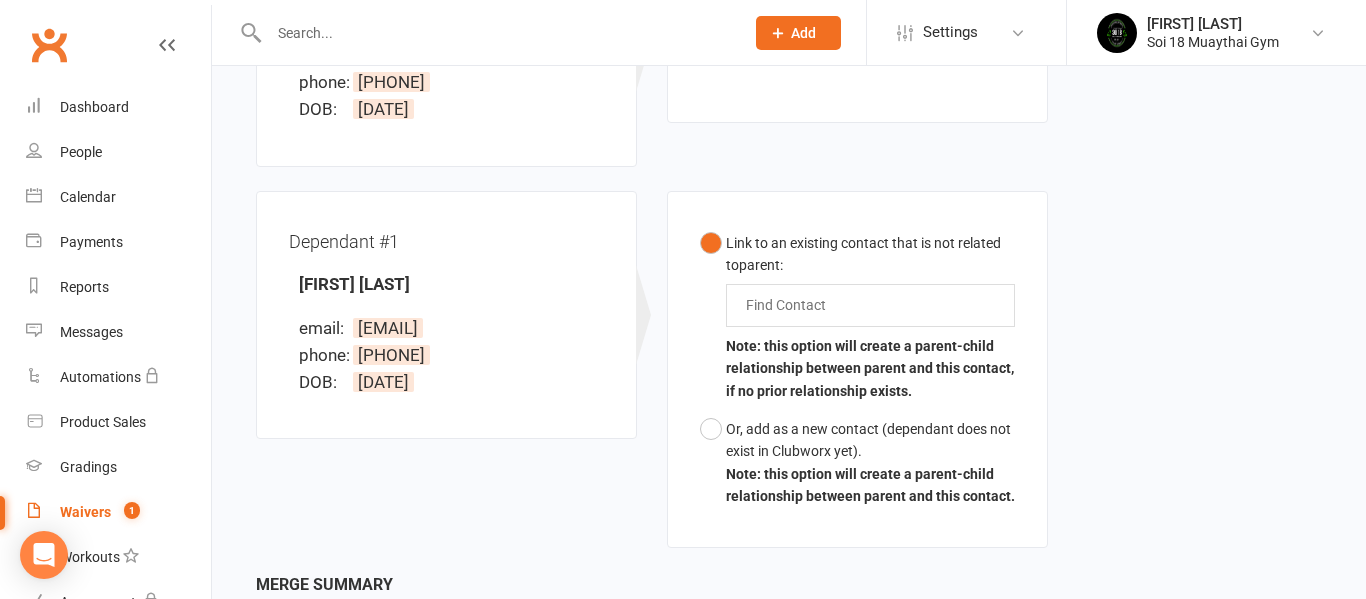 scroll, scrollTop: 0, scrollLeft: 0, axis: both 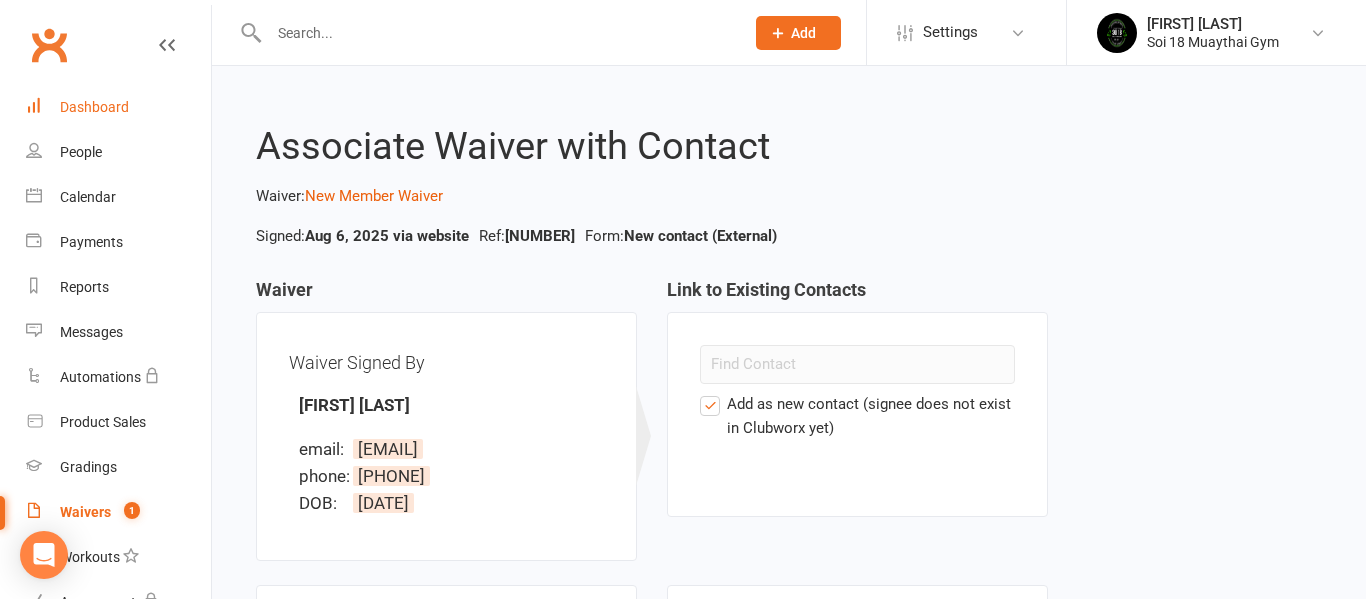 click on "Dashboard" at bounding box center (118, 107) 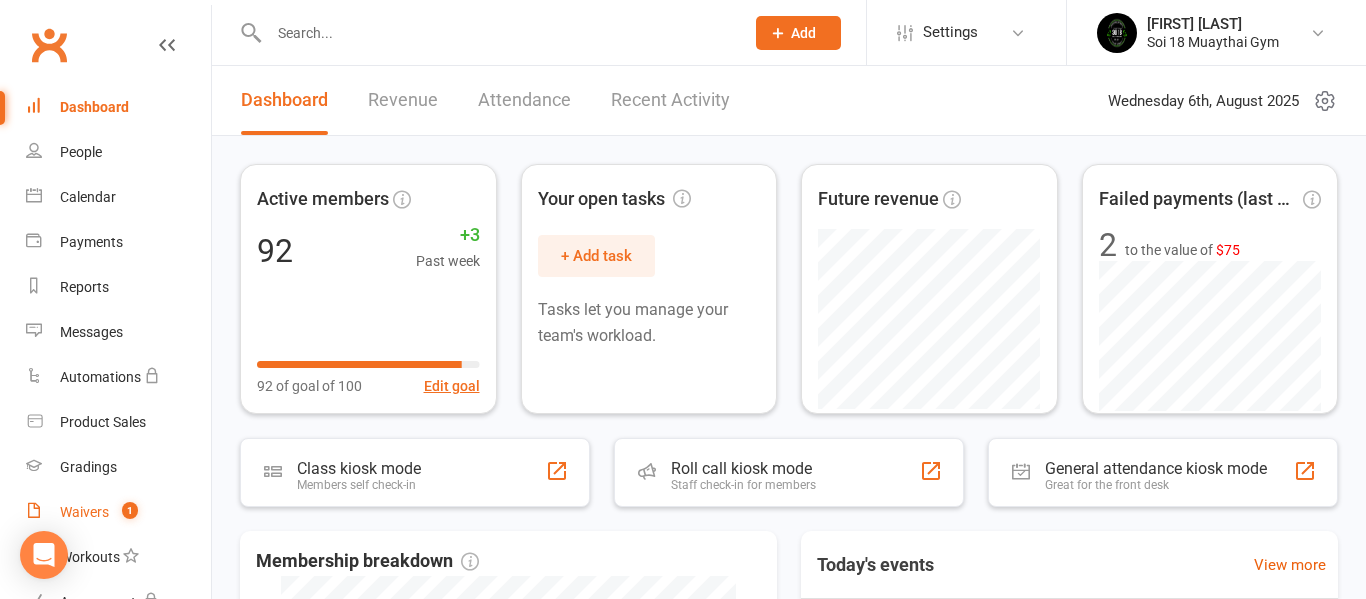 click on "Waivers" at bounding box center (84, 512) 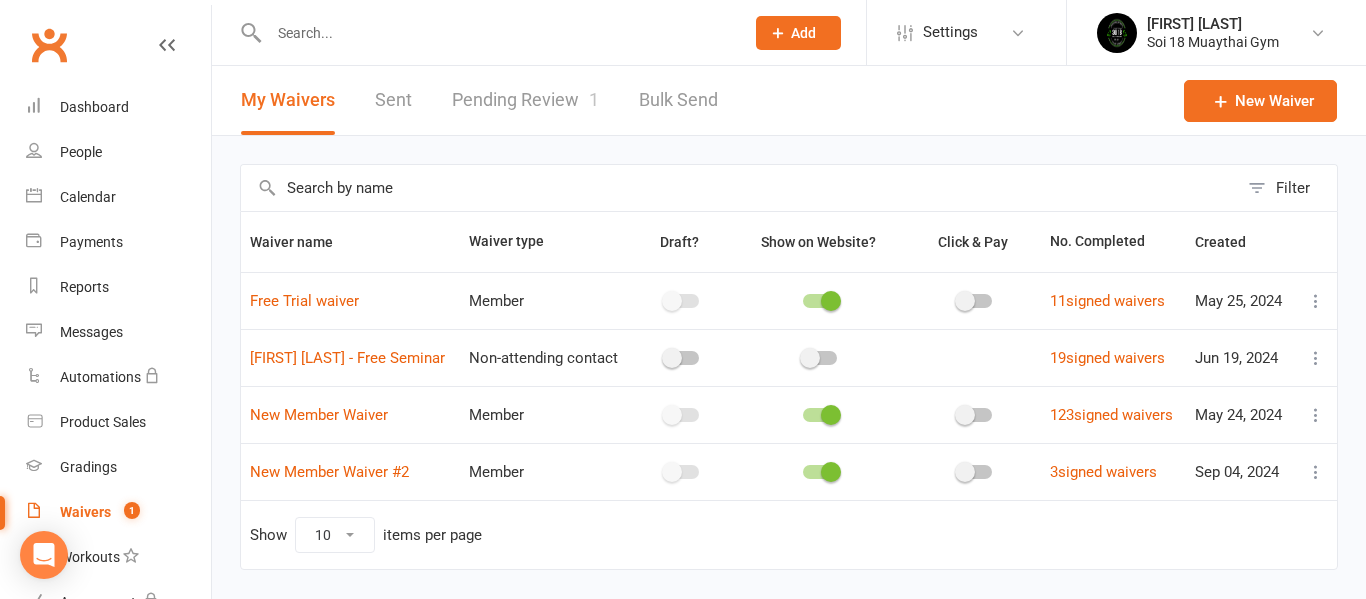 click on "Pending Review 1" at bounding box center (525, 100) 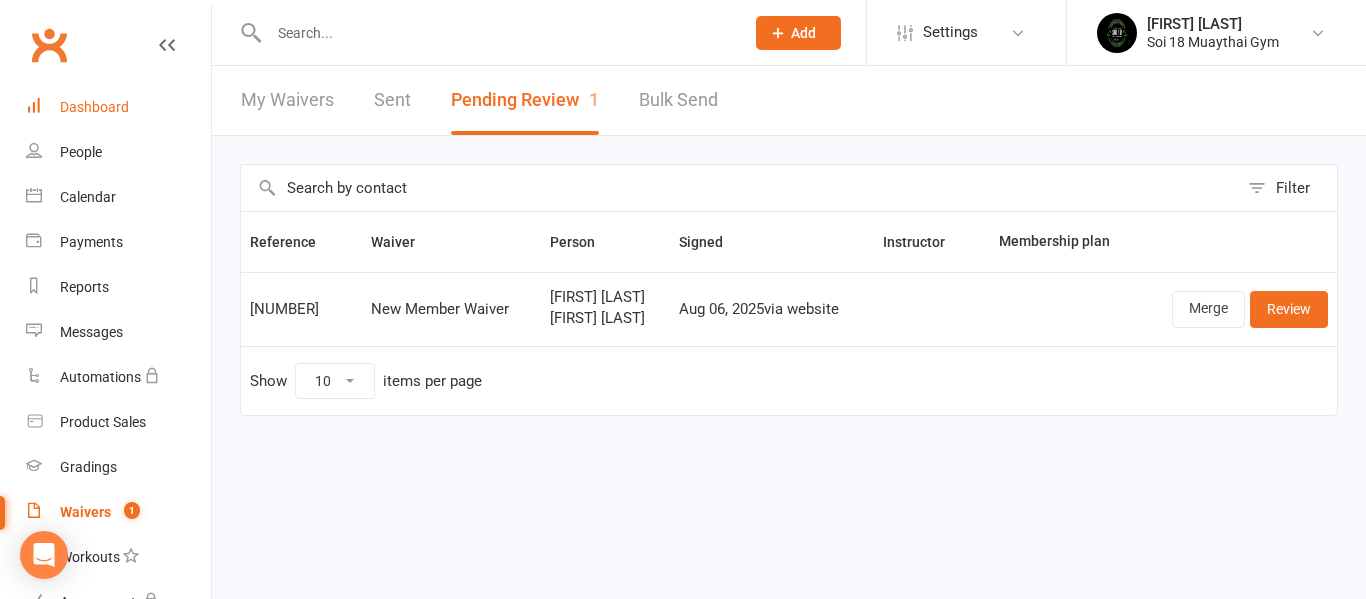 click on "Dashboard" at bounding box center (94, 107) 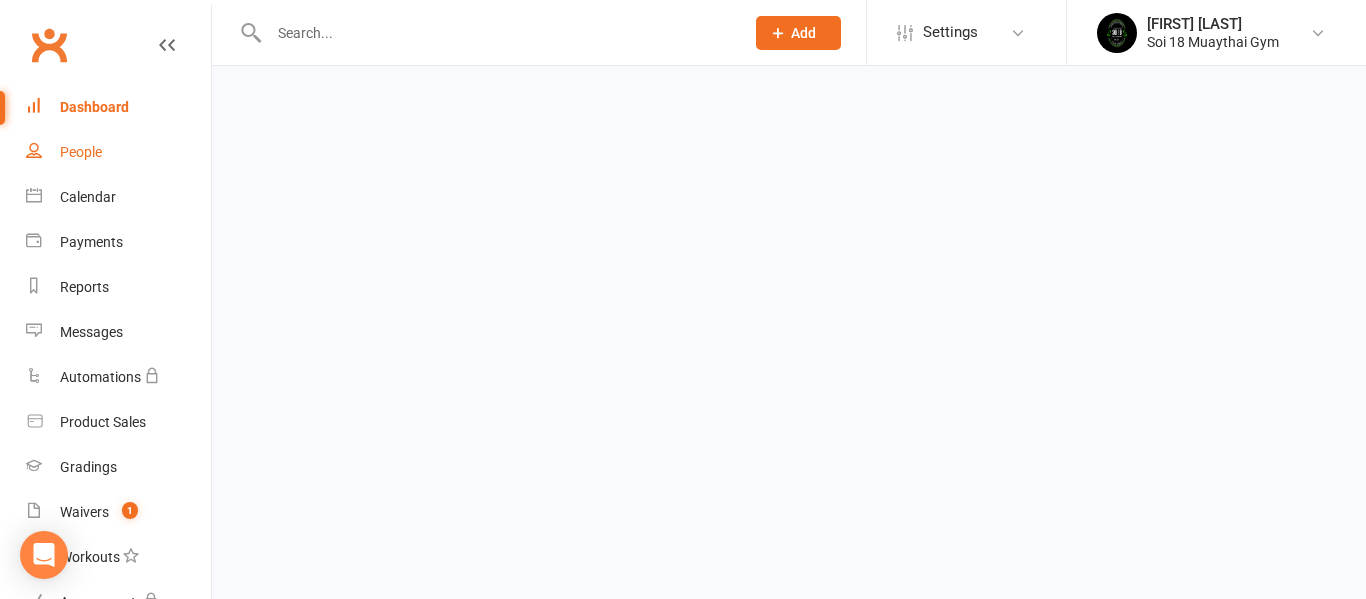 click on "People" at bounding box center [81, 152] 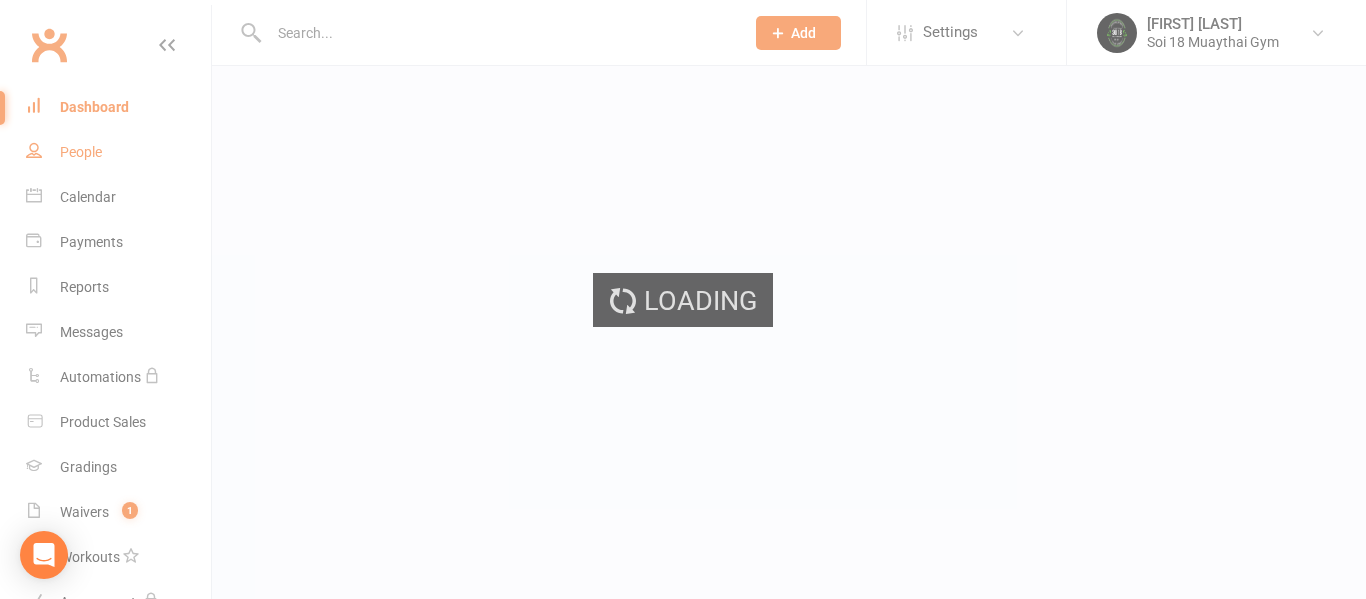 select on "100" 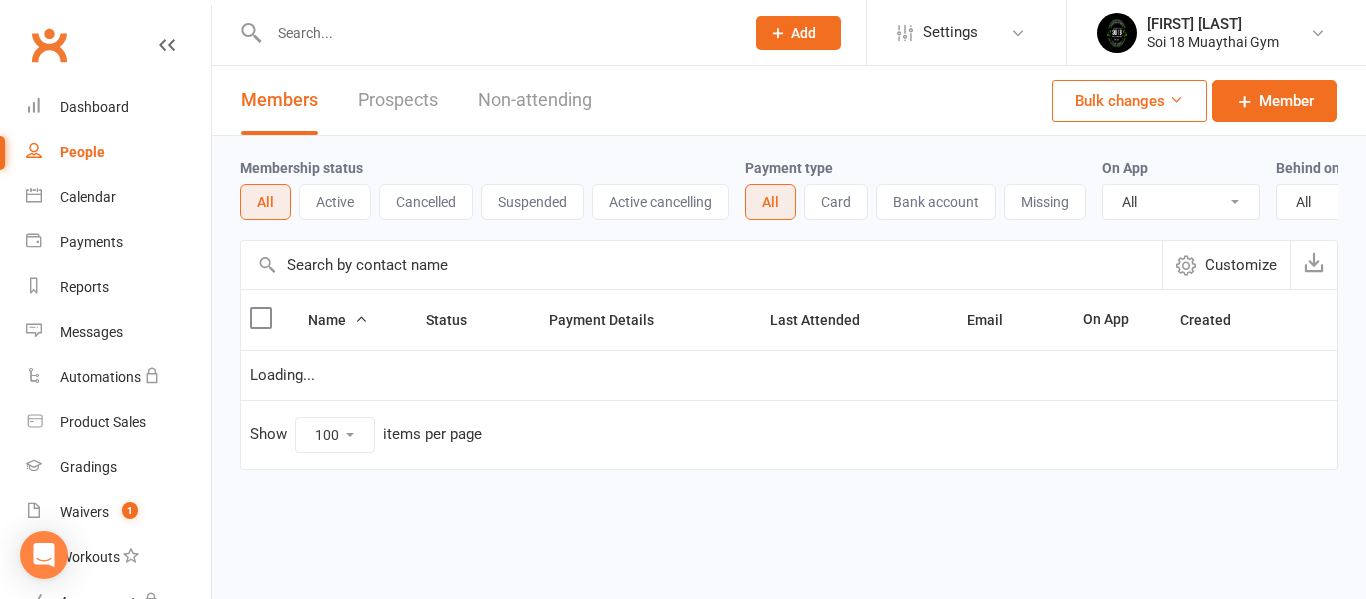 click on "Prospects" at bounding box center [398, 100] 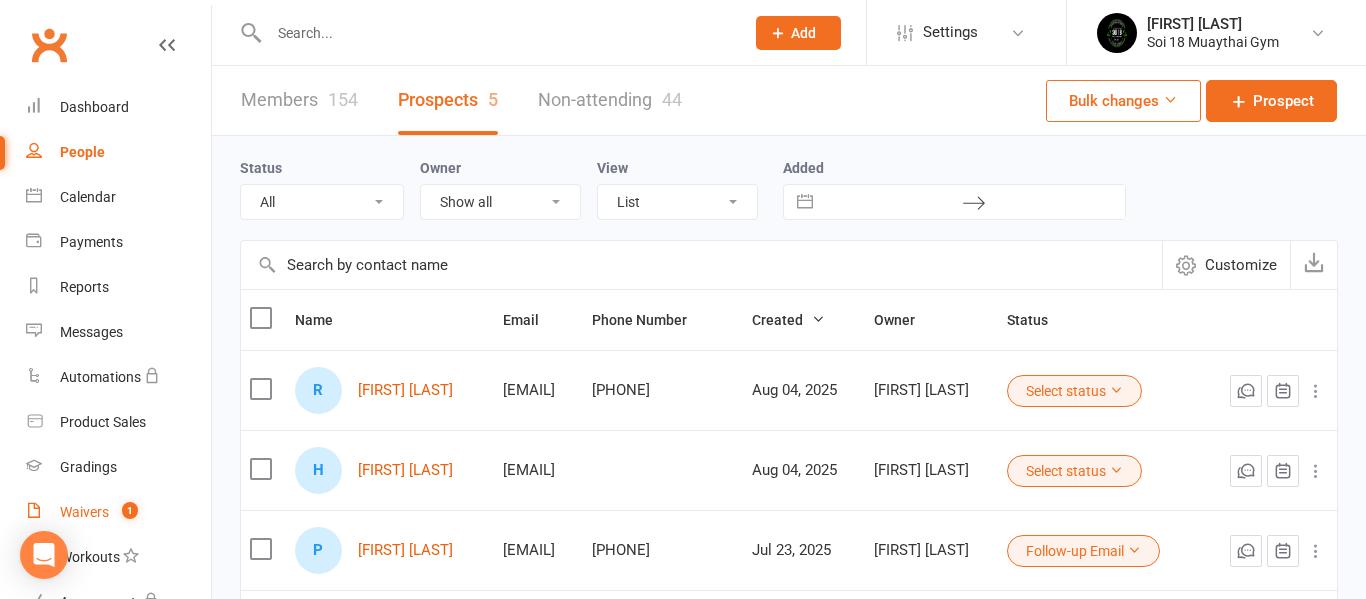 click on "Waivers   1" at bounding box center (118, 512) 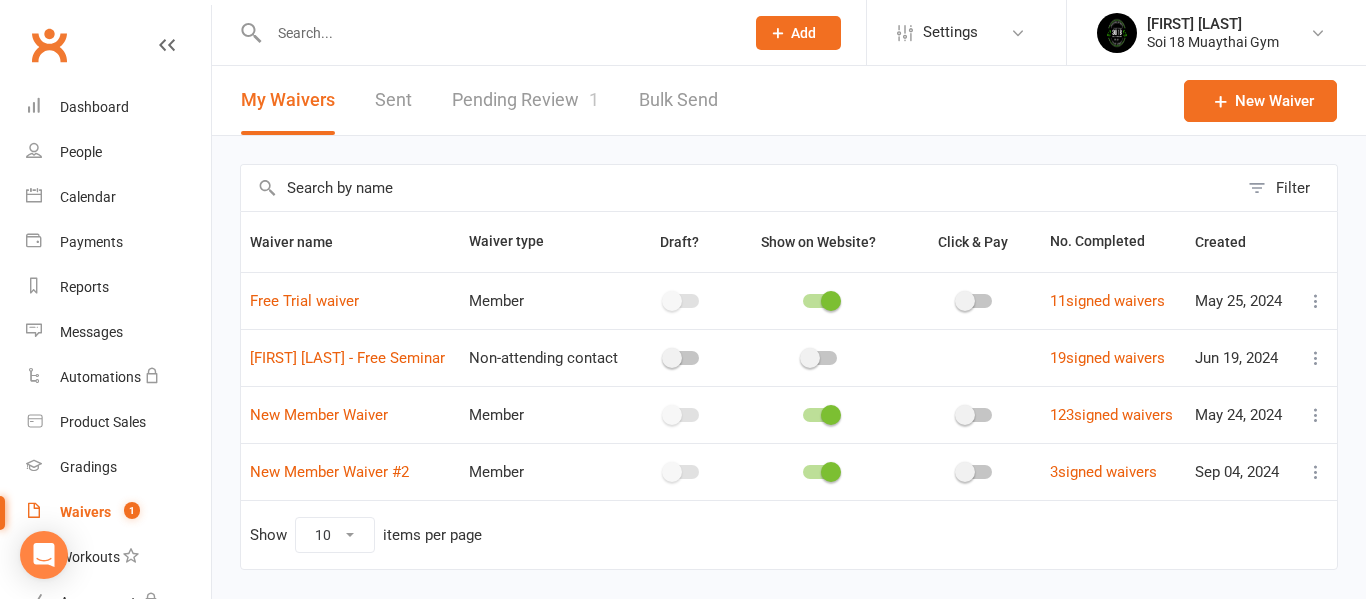 click on "Pending Review 1" at bounding box center [525, 100] 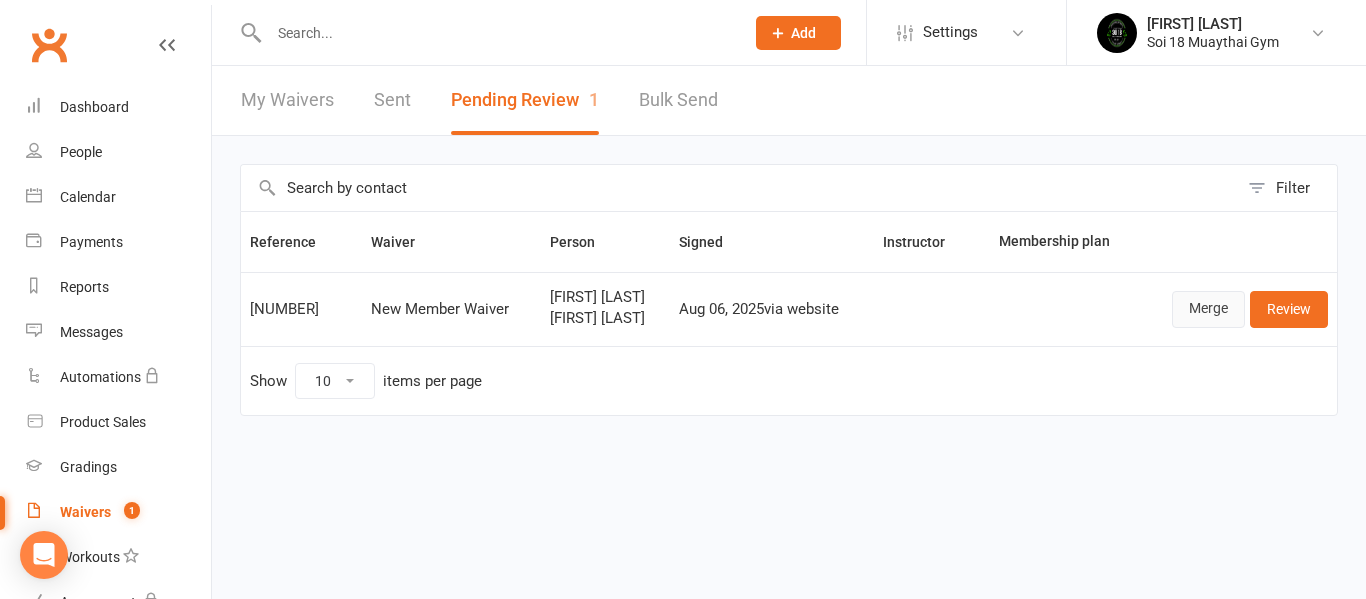 click on "Merge" at bounding box center [1208, 309] 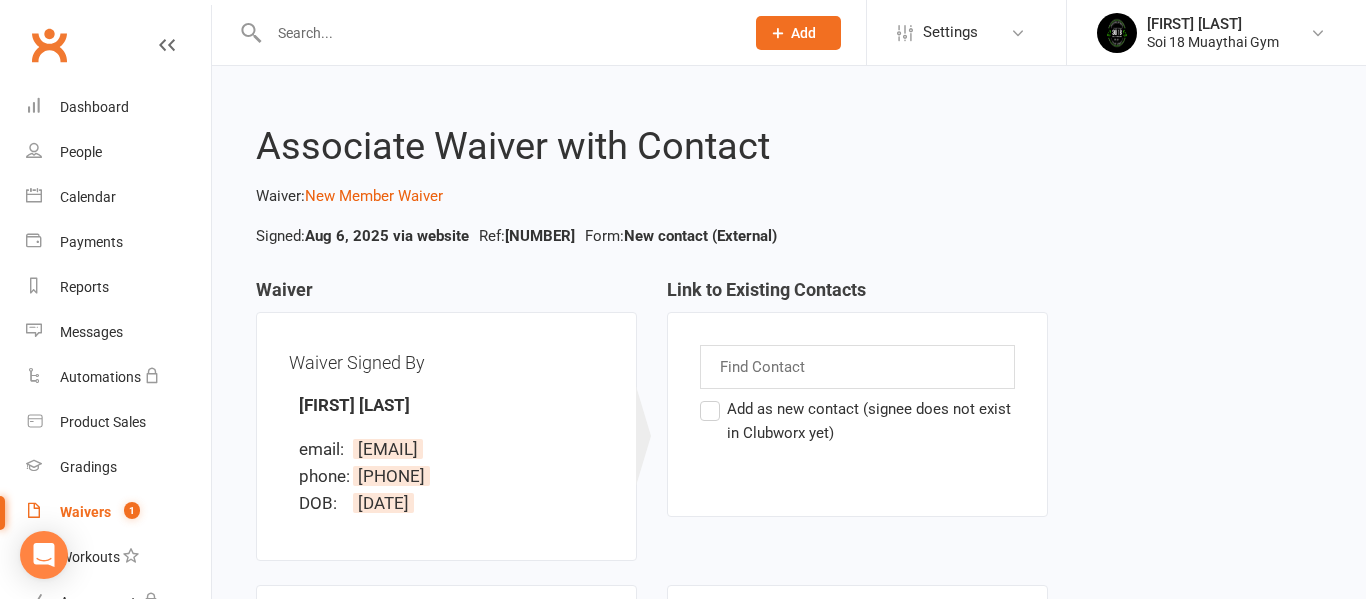 click on "Add as new contact (signee does not exist in Clubworx yet)" at bounding box center [857, 421] 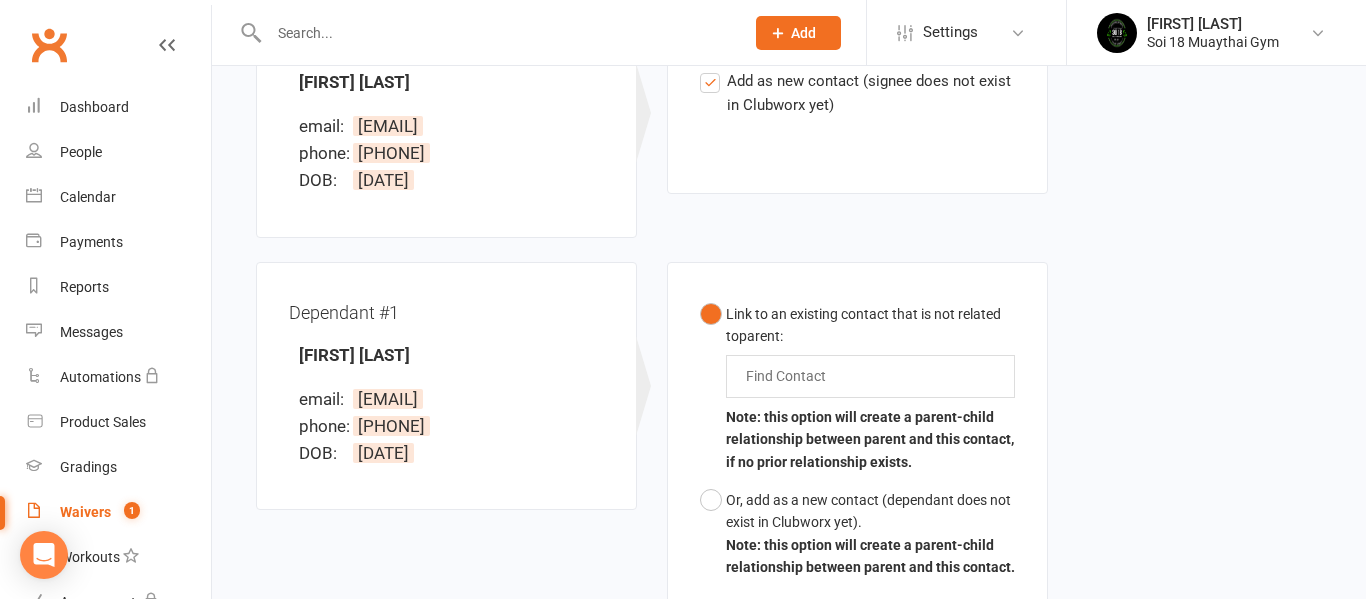 scroll, scrollTop: 328, scrollLeft: 0, axis: vertical 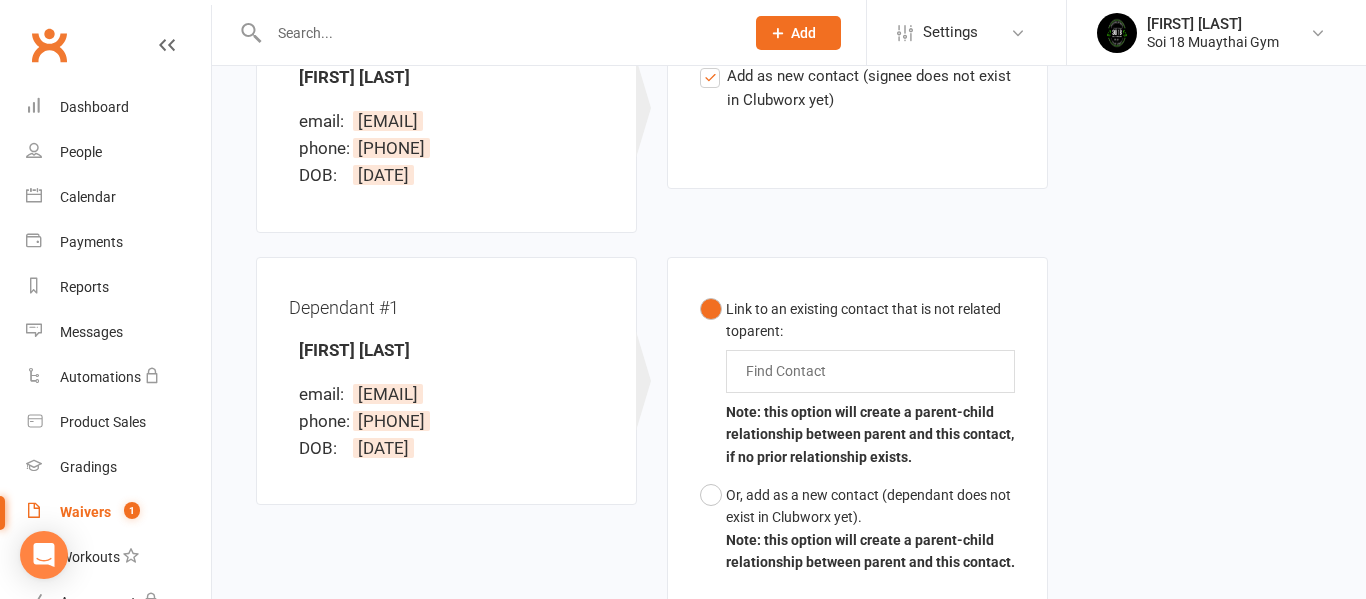 click at bounding box center [790, 371] 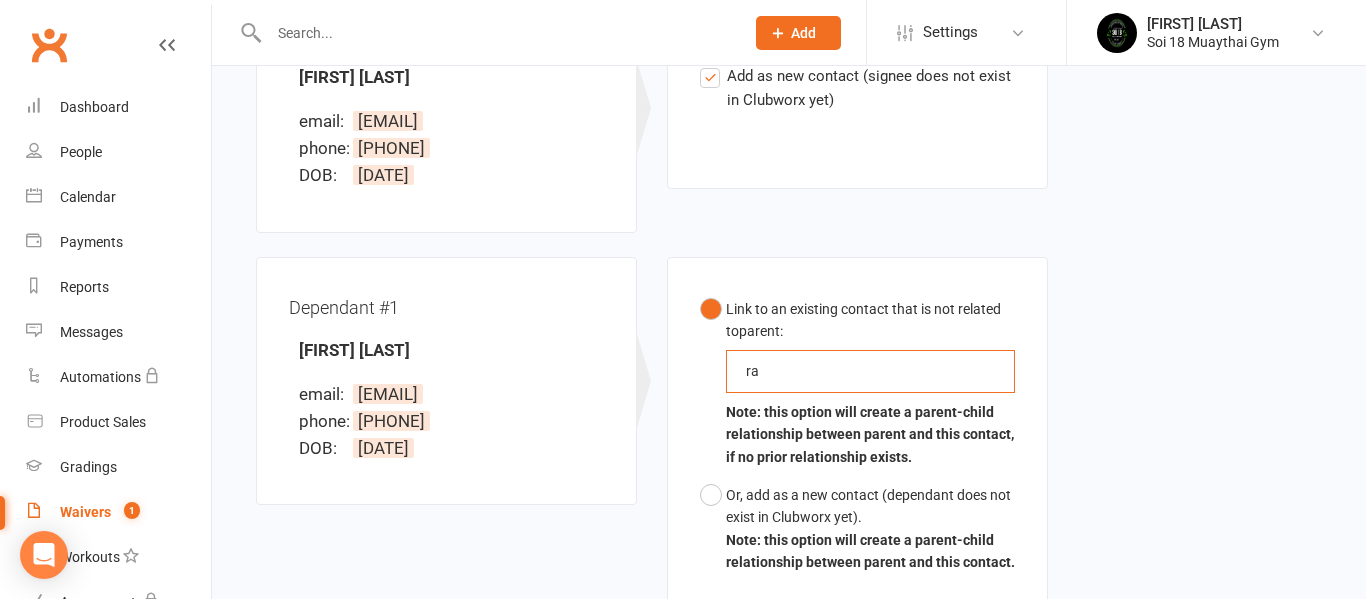 type on "r" 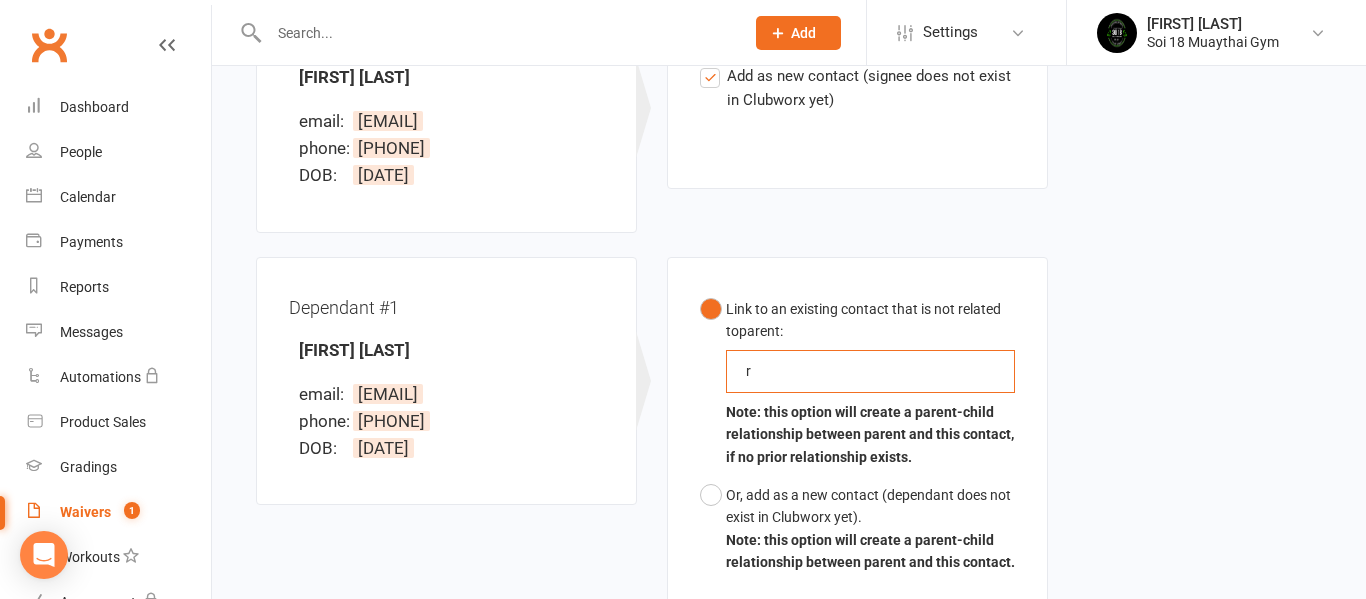 type 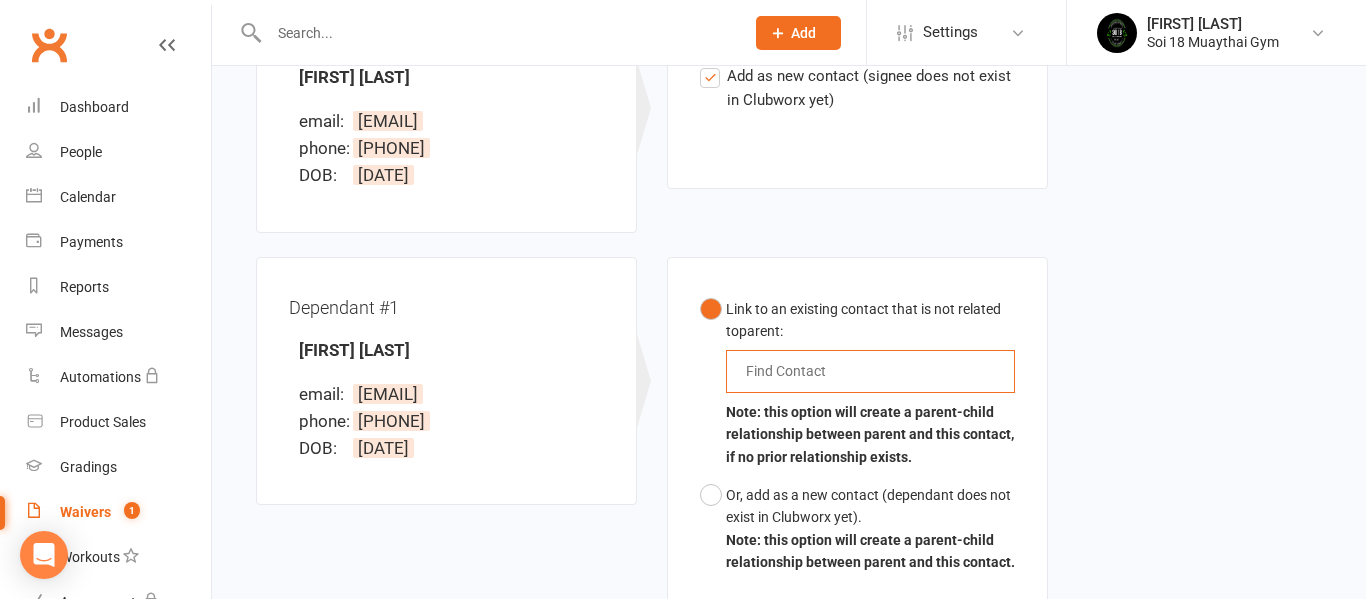 click on "Link to an existing contact that is not related to  parent : Find Contact Note: this option will create a parent-child relationship between parent and this contact, if no prior relationship exists. Or, add as a new contact (dependant does not exist in Clubworx yet). Note: this option will create a parent-child relationship between parent and this contact." at bounding box center [857, 448] 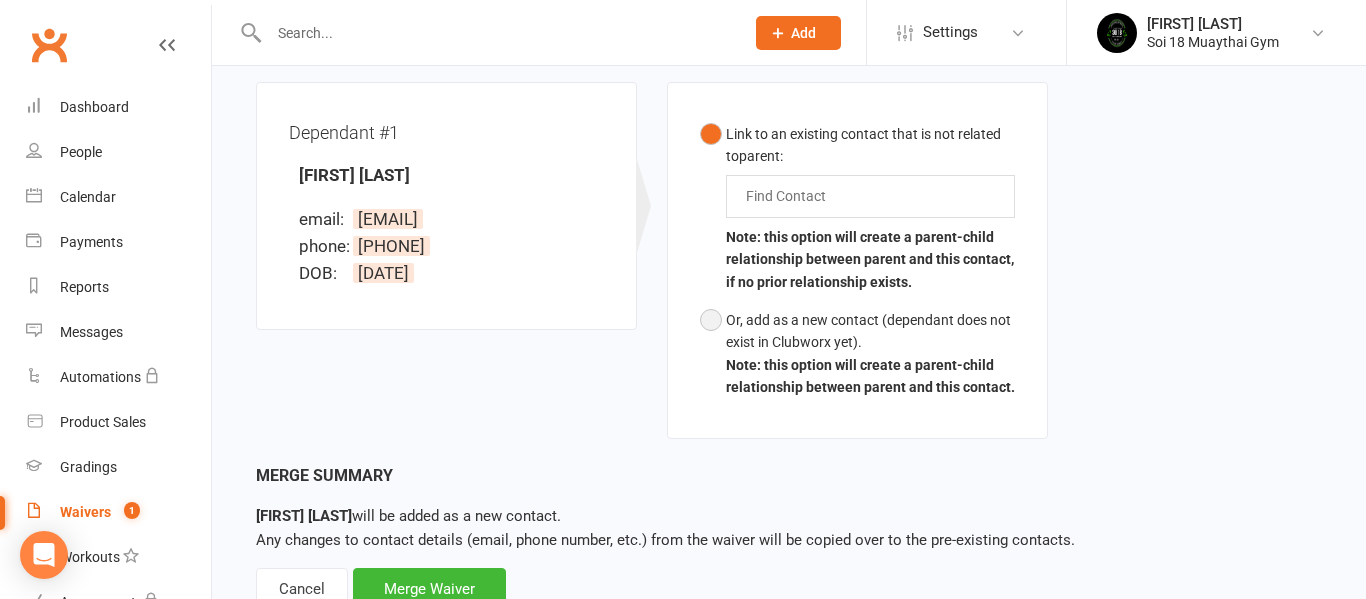 scroll, scrollTop: 575, scrollLeft: 0, axis: vertical 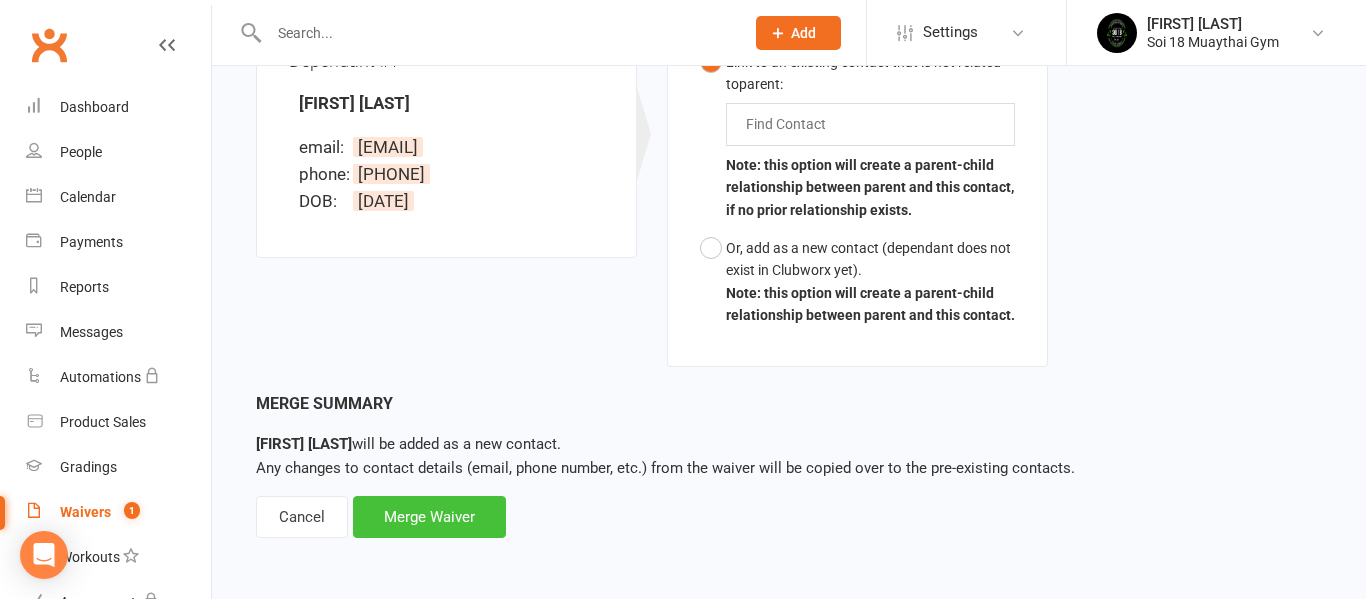 click on "Merge Waiver" at bounding box center [429, 517] 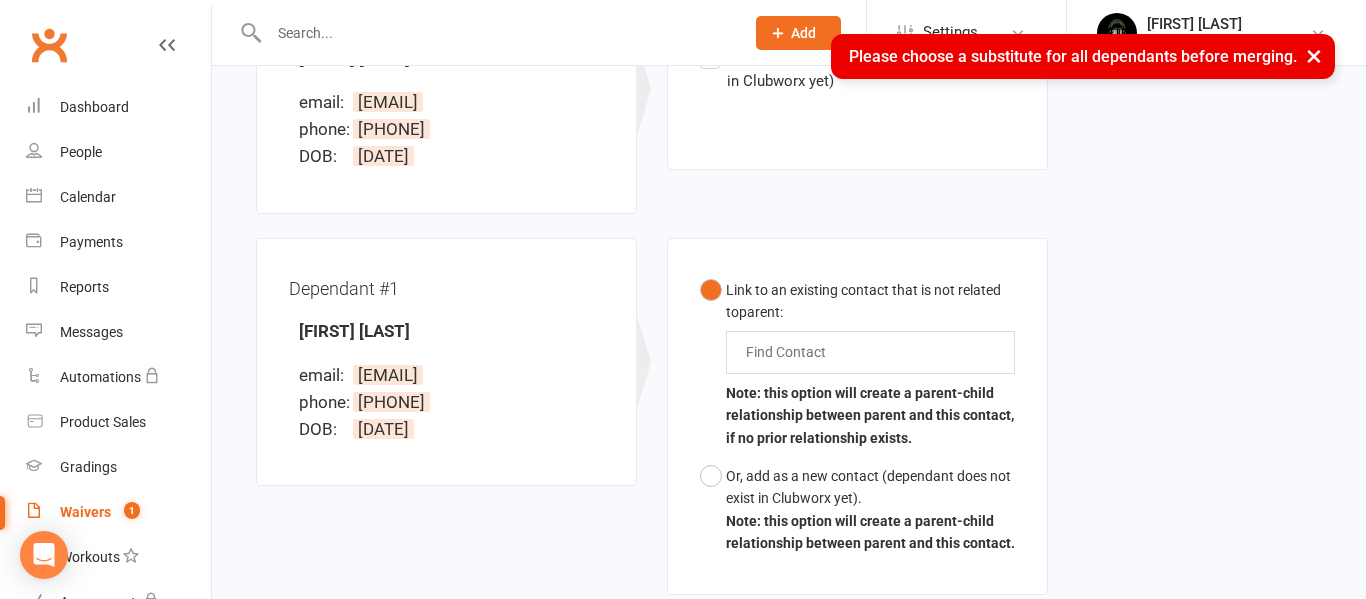 scroll, scrollTop: 388, scrollLeft: 0, axis: vertical 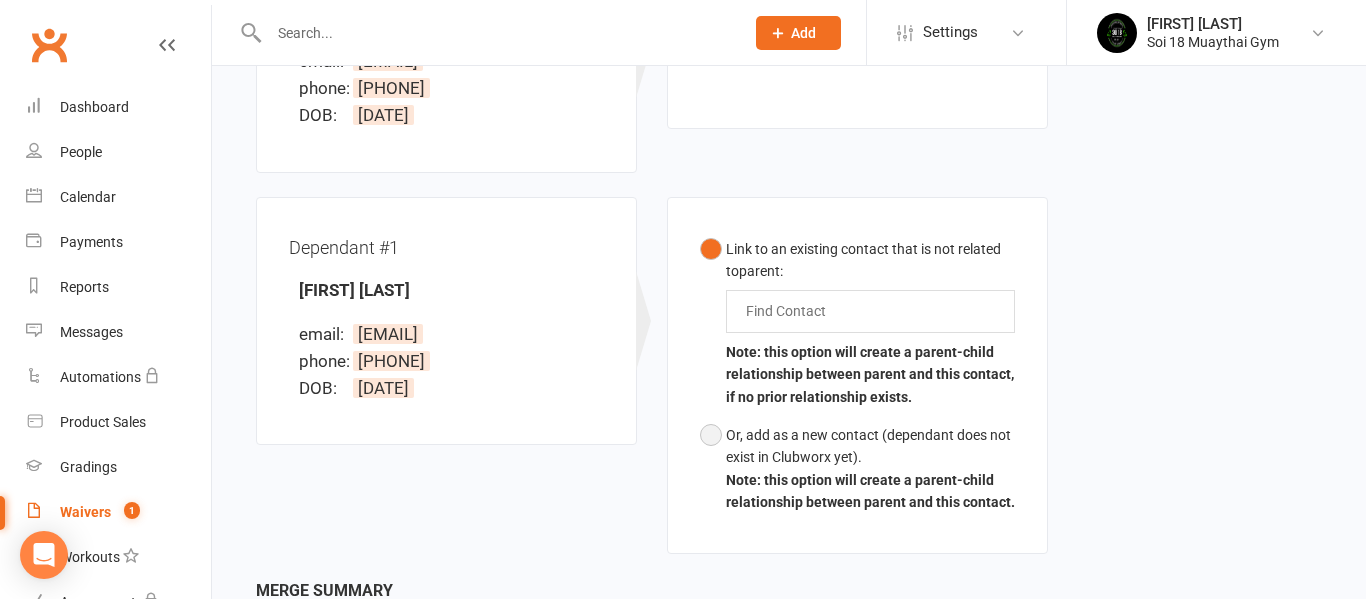 click on "Or, add as a new contact (dependant does not exist in Clubworx yet). Note: this option will create a parent-child relationship between parent and this contact." at bounding box center (857, 469) 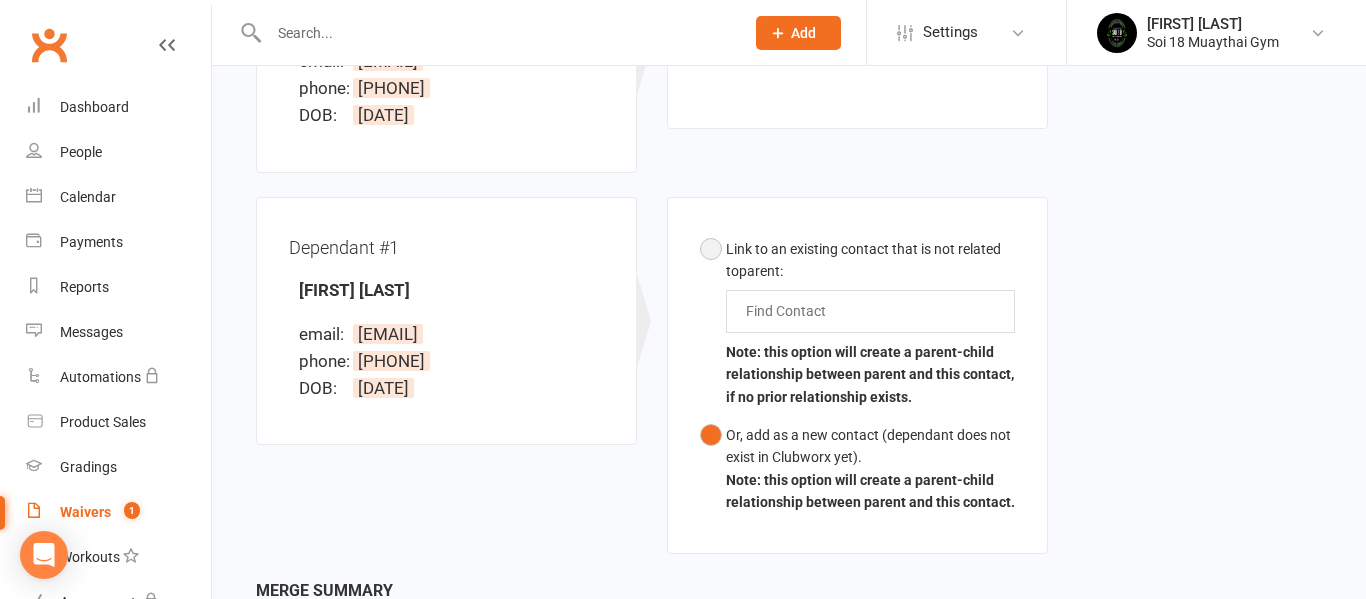 click on "Link to an existing contact that is not related to  parent : Find Contact Note: this option will create a parent-child relationship between parent and this contact, if no prior relationship exists." at bounding box center (857, 323) 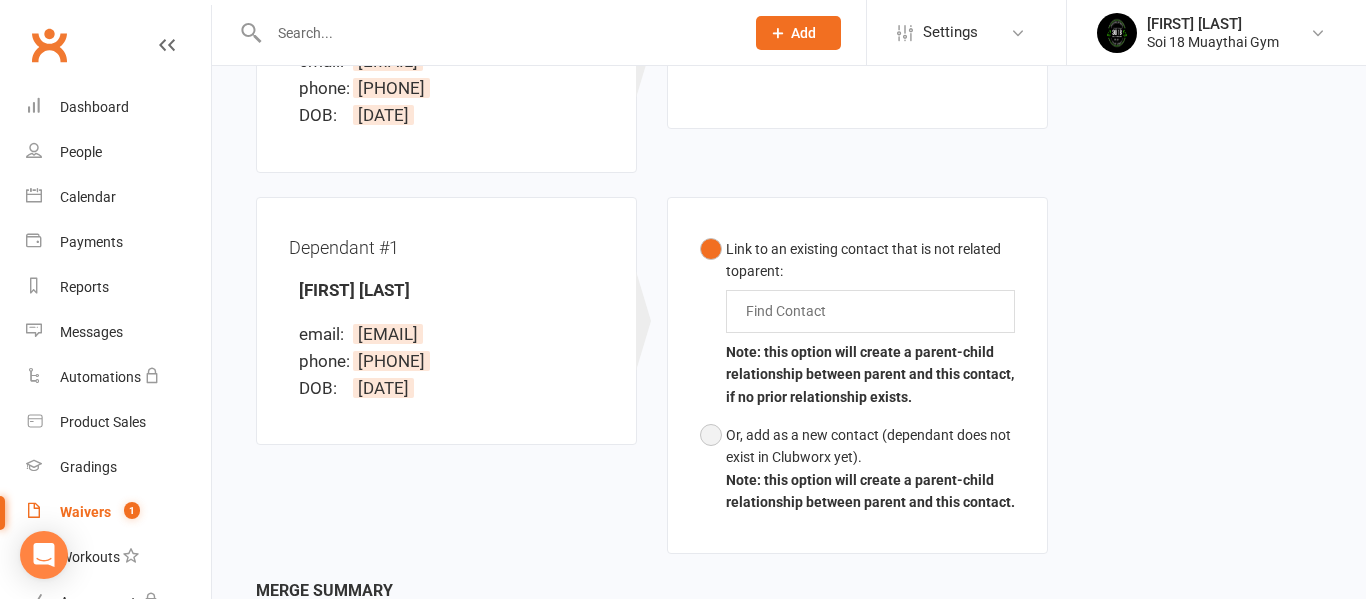 click on "Or, add as a new contact (dependant does not exist in Clubworx yet). Note: this option will create a parent-child relationship between parent and this contact." at bounding box center (857, 469) 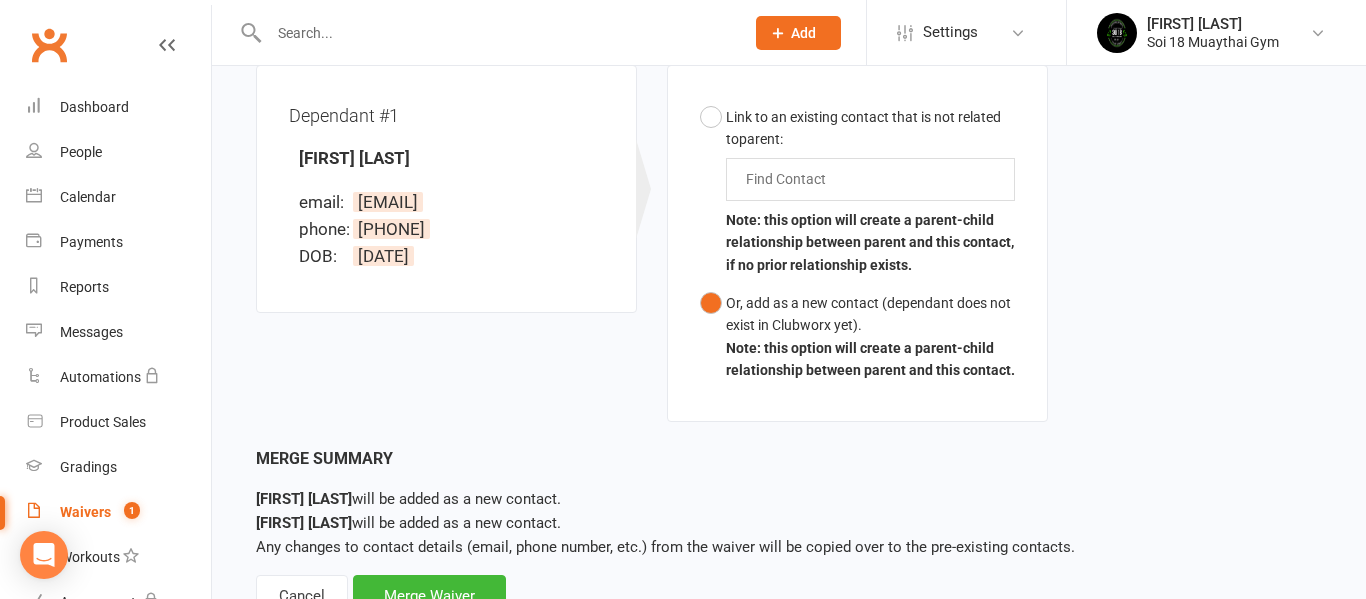 scroll, scrollTop: 556, scrollLeft: 0, axis: vertical 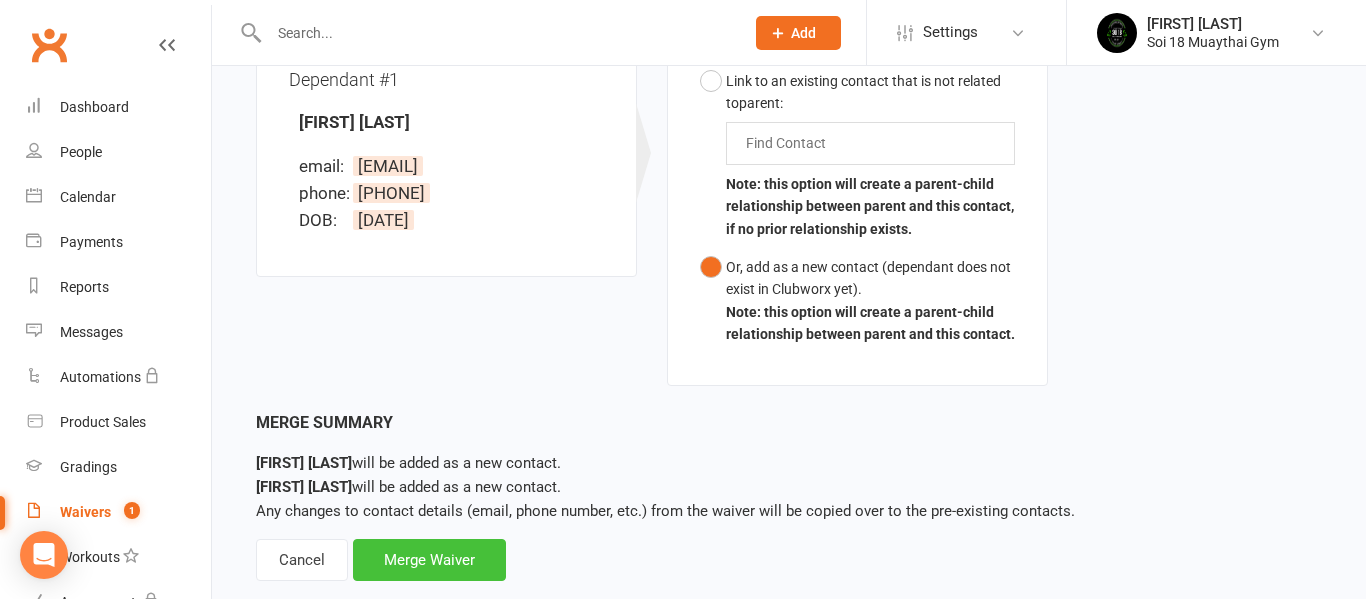 click on "Merge Waiver" at bounding box center (429, 560) 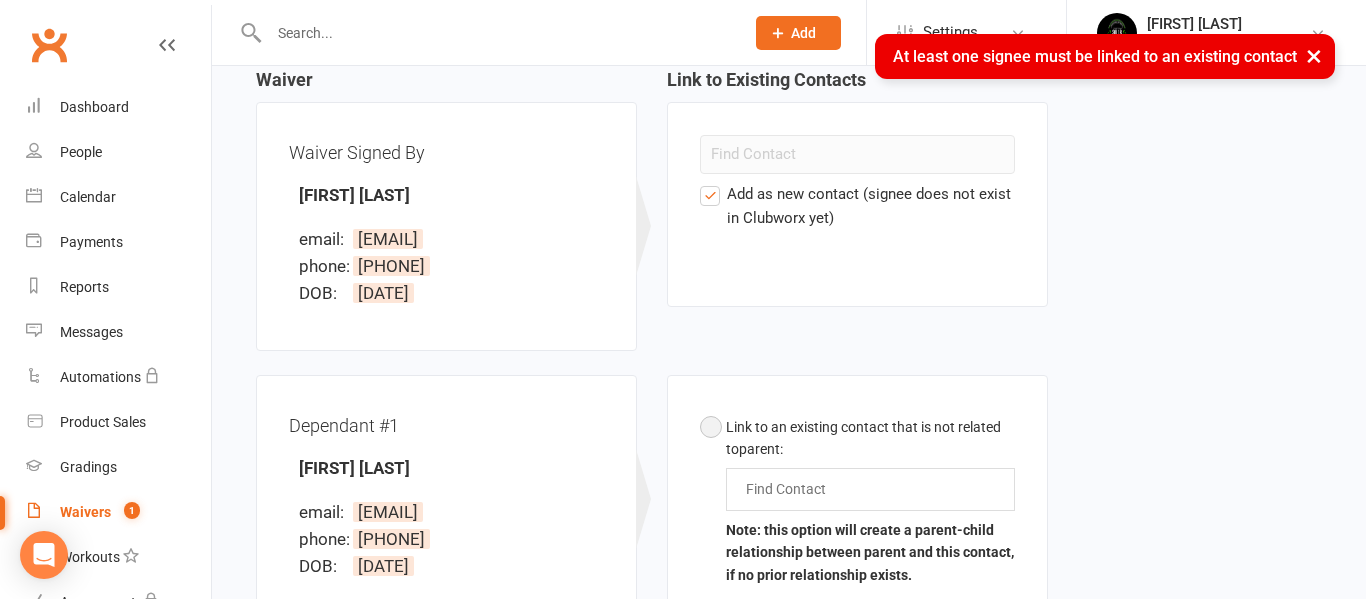 scroll, scrollTop: 196, scrollLeft: 0, axis: vertical 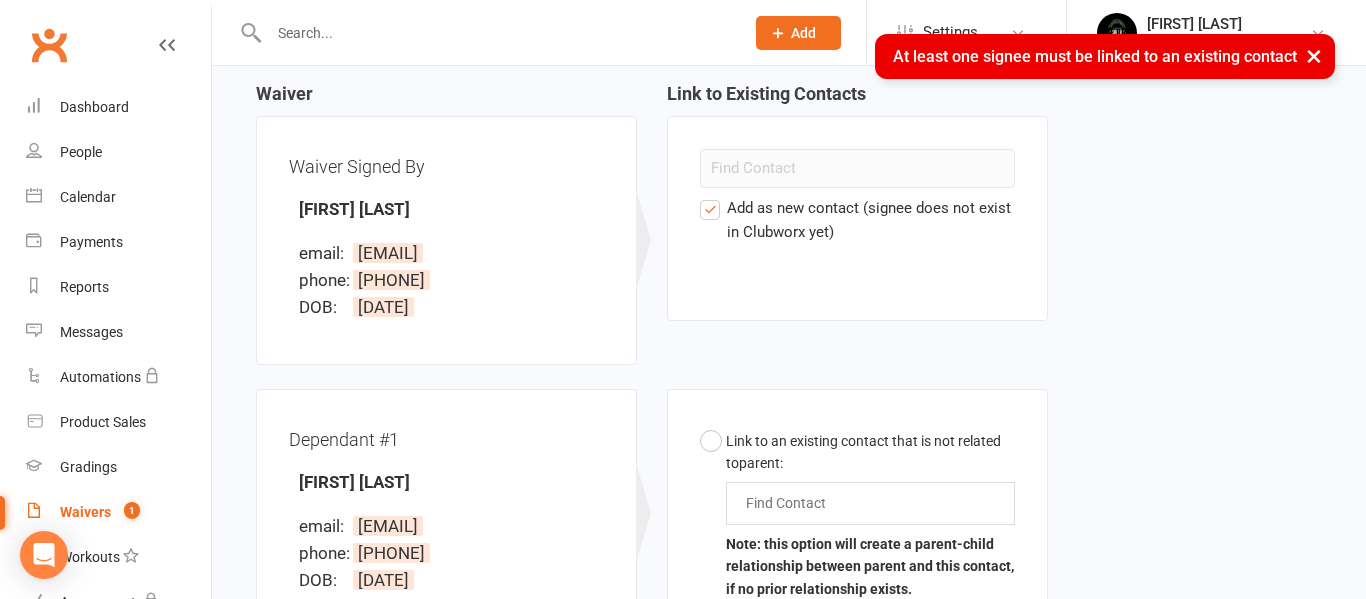 click on "Add as new contact (signee does not exist in Clubworx yet)" at bounding box center (857, 220) 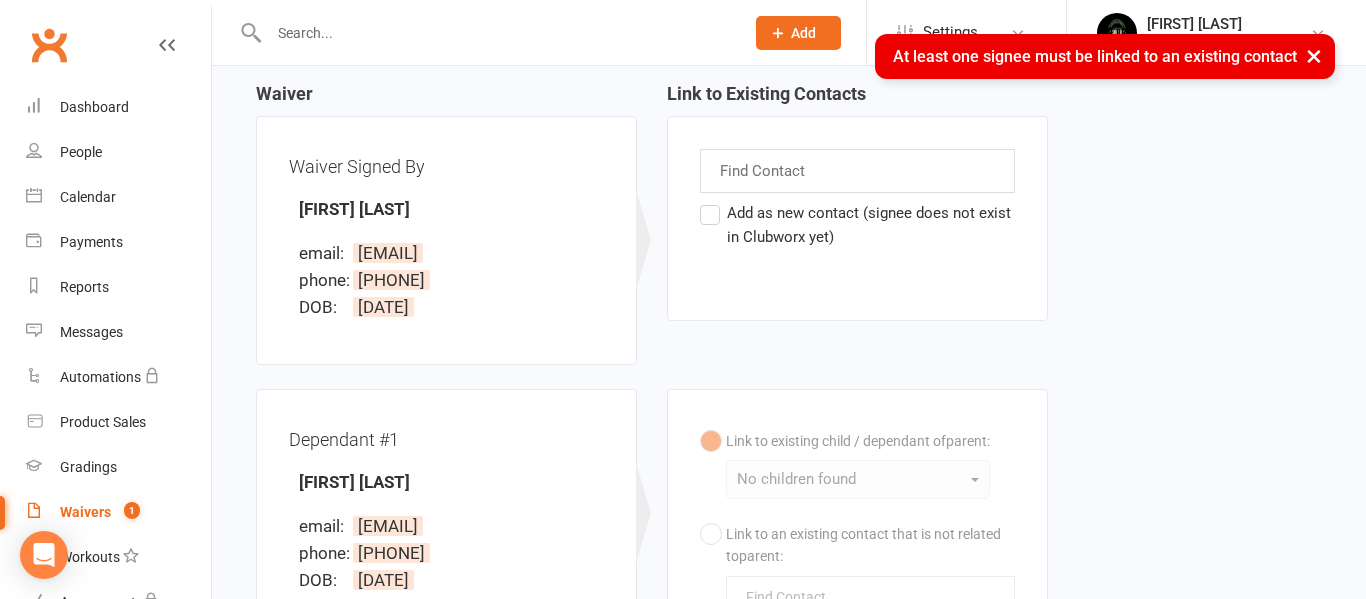 click at bounding box center (764, 171) 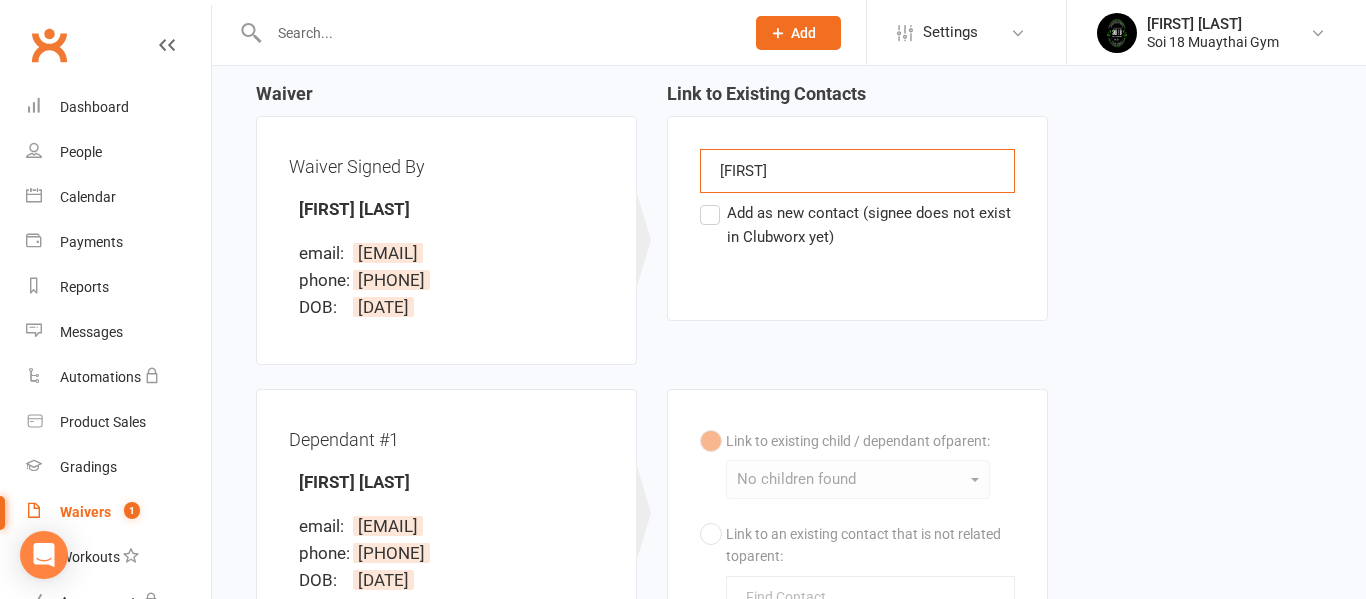 type on "[FIRST]" 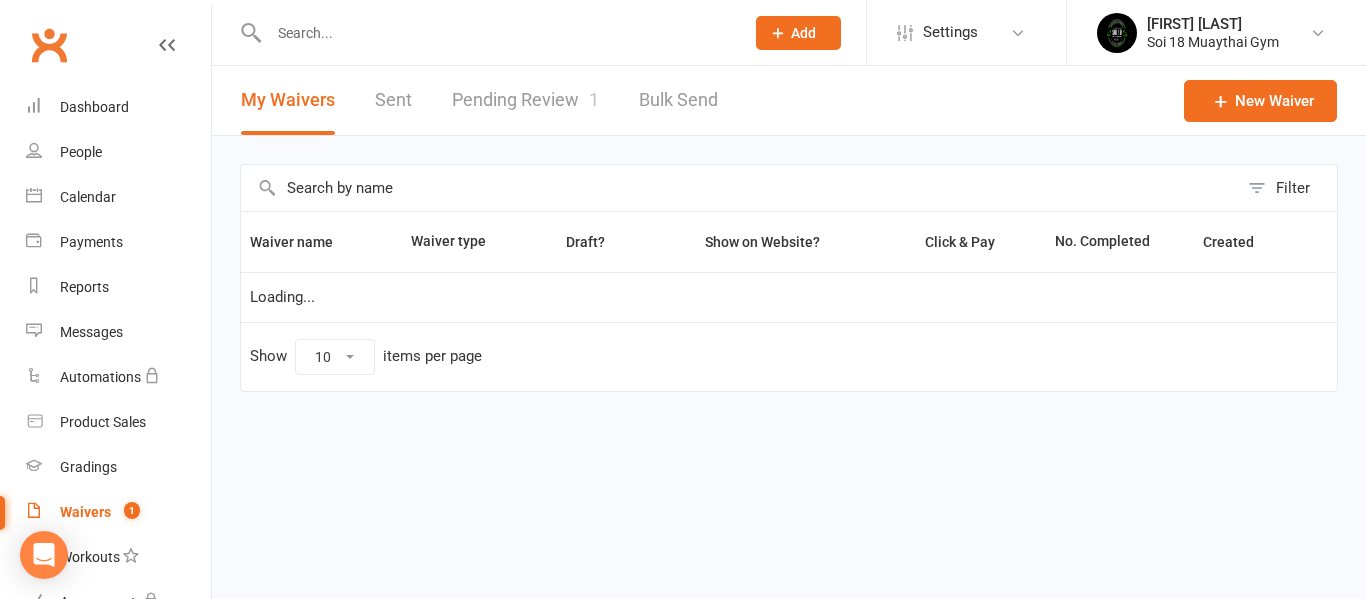 scroll, scrollTop: 0, scrollLeft: 0, axis: both 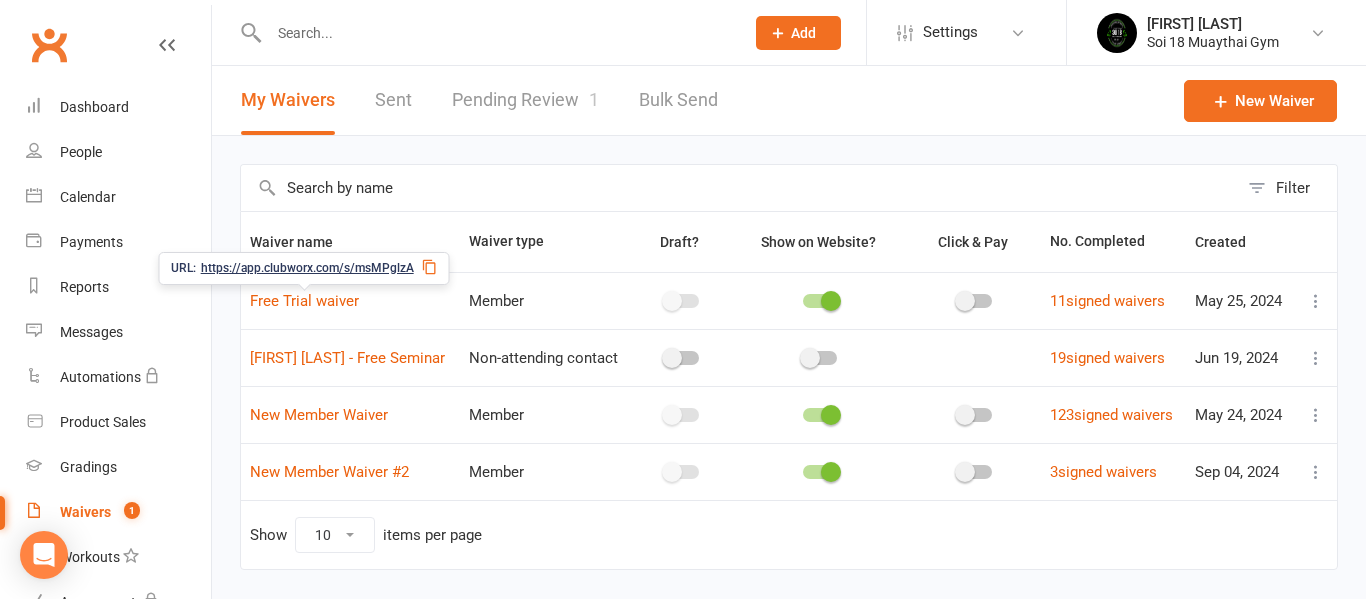 click on "Pending Review 1" at bounding box center (525, 100) 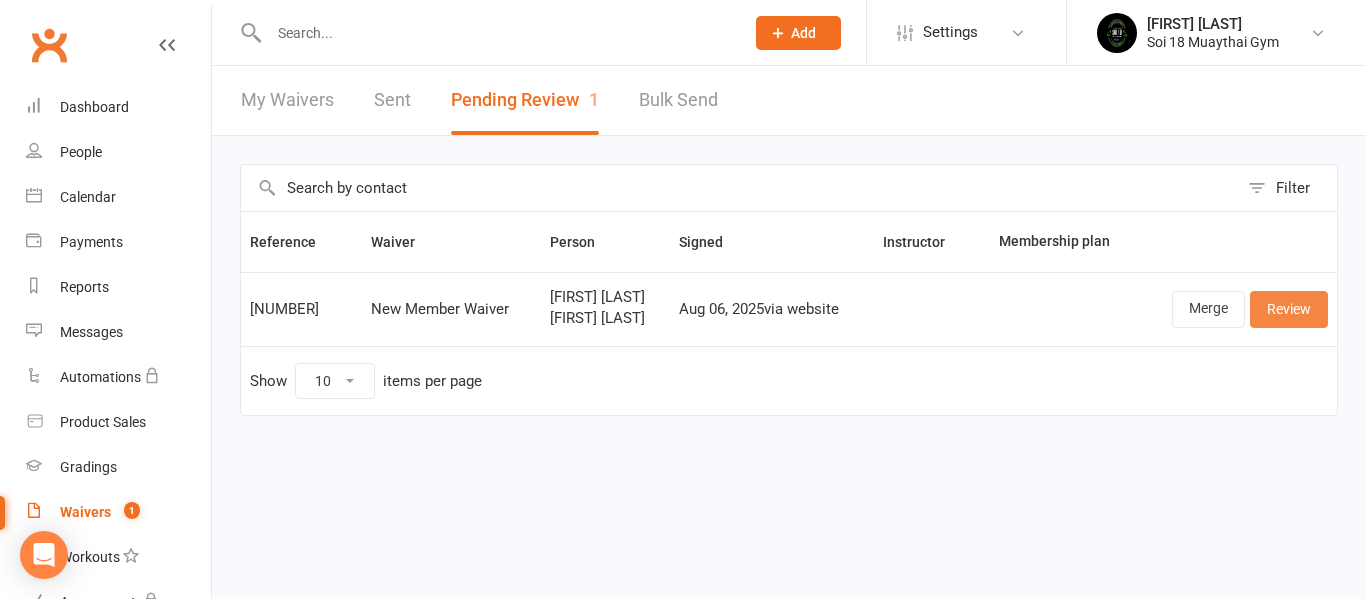 click on "Review" at bounding box center (1289, 309) 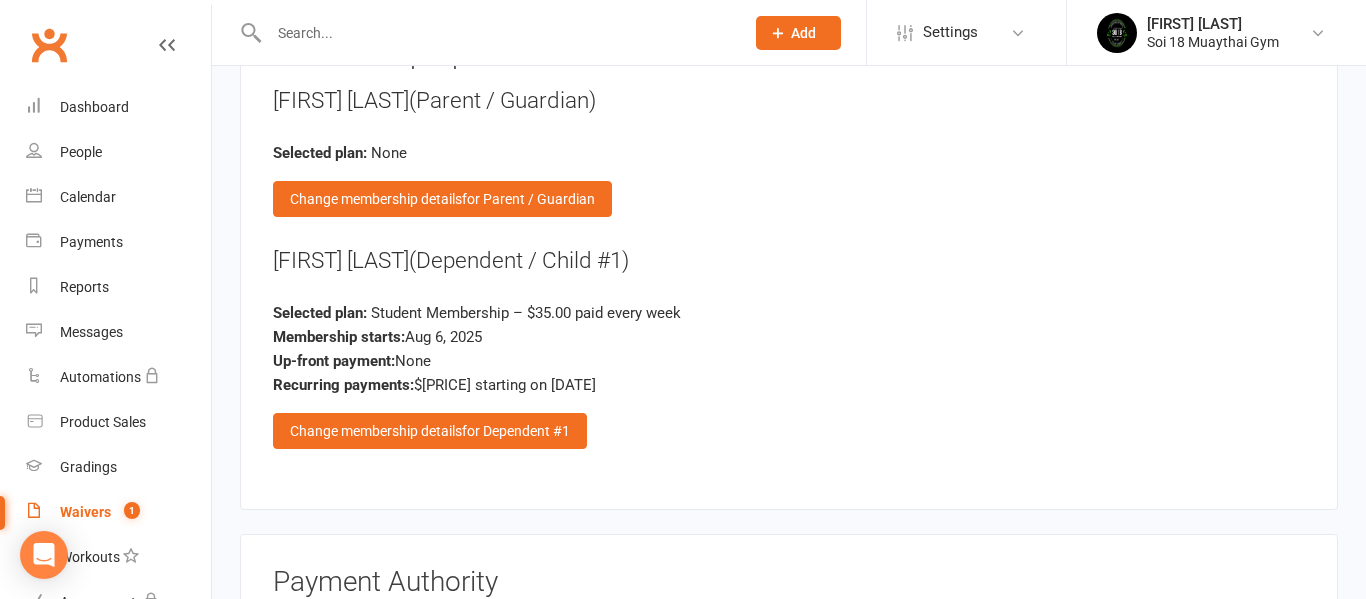 scroll, scrollTop: 2641, scrollLeft: 0, axis: vertical 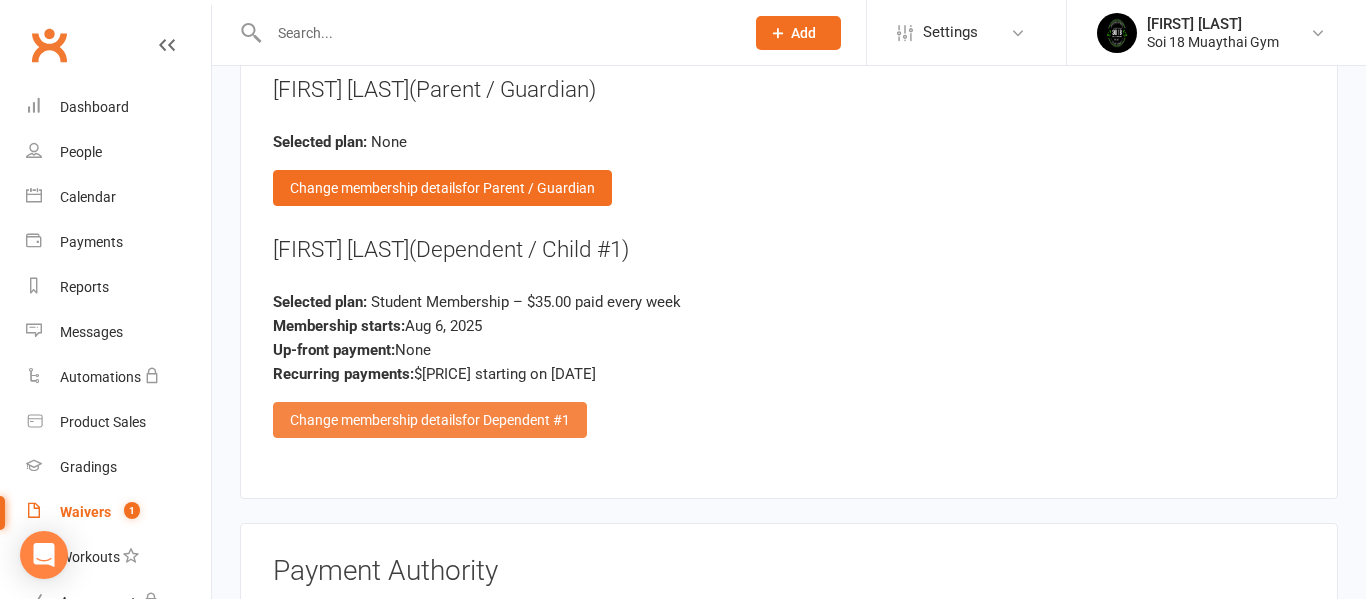 click on "for Dependent #1" at bounding box center [516, 420] 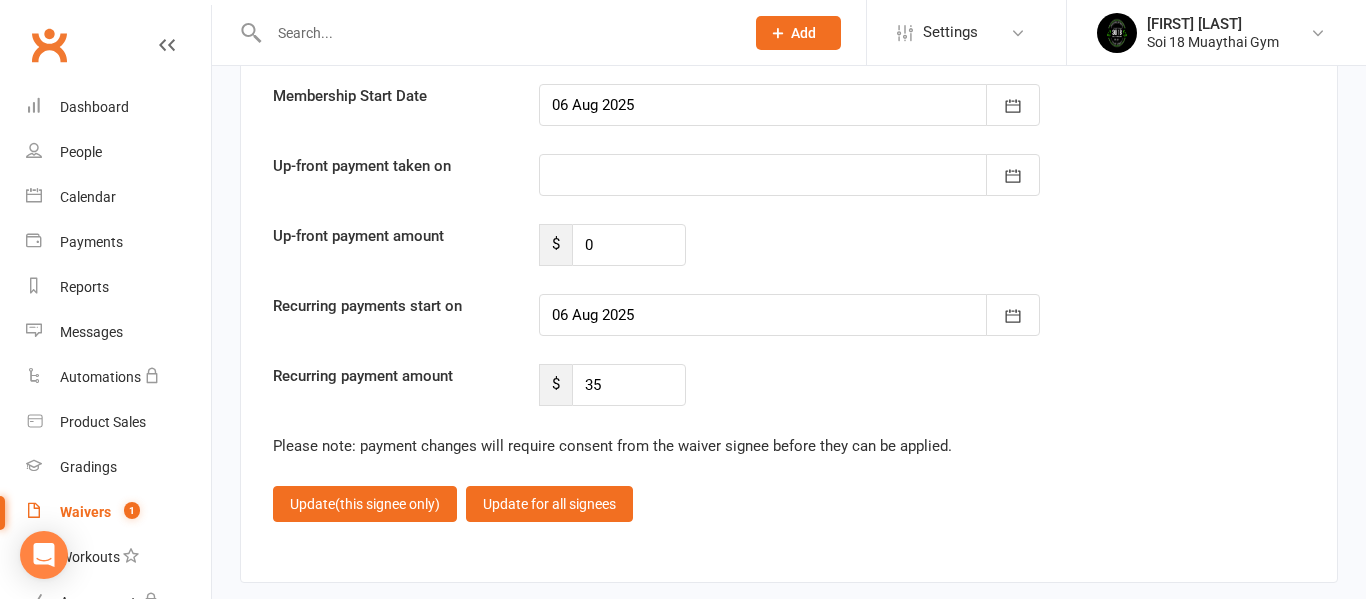 scroll, scrollTop: 3206, scrollLeft: 0, axis: vertical 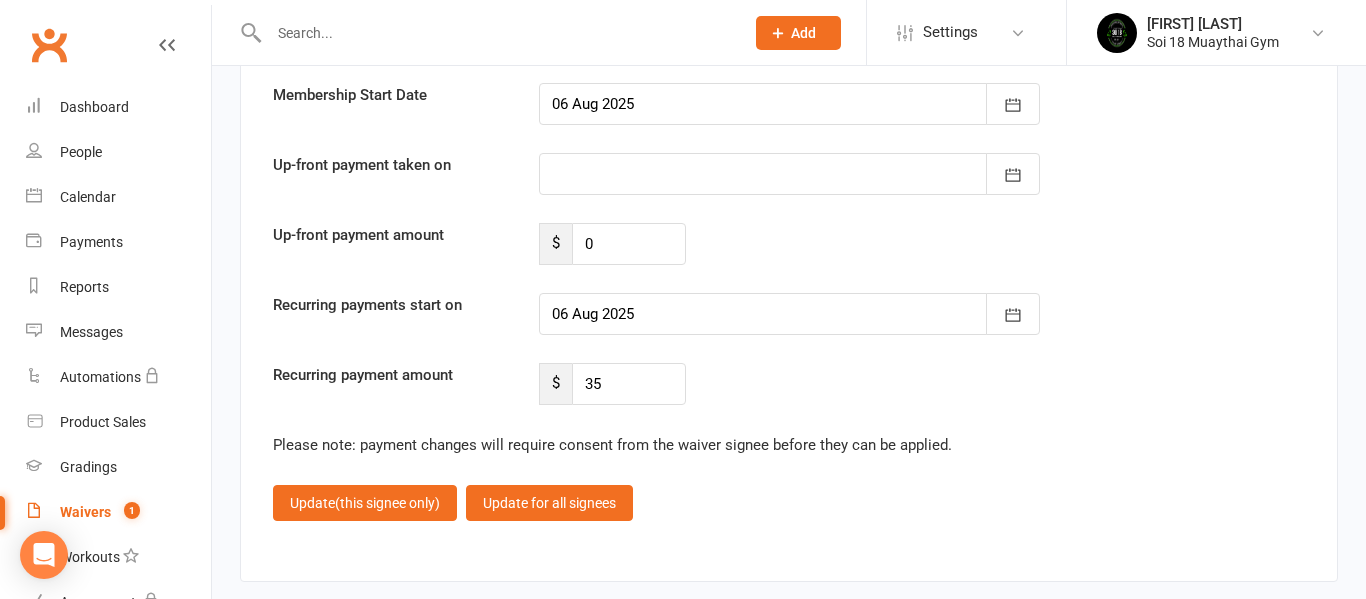 click at bounding box center (789, 314) 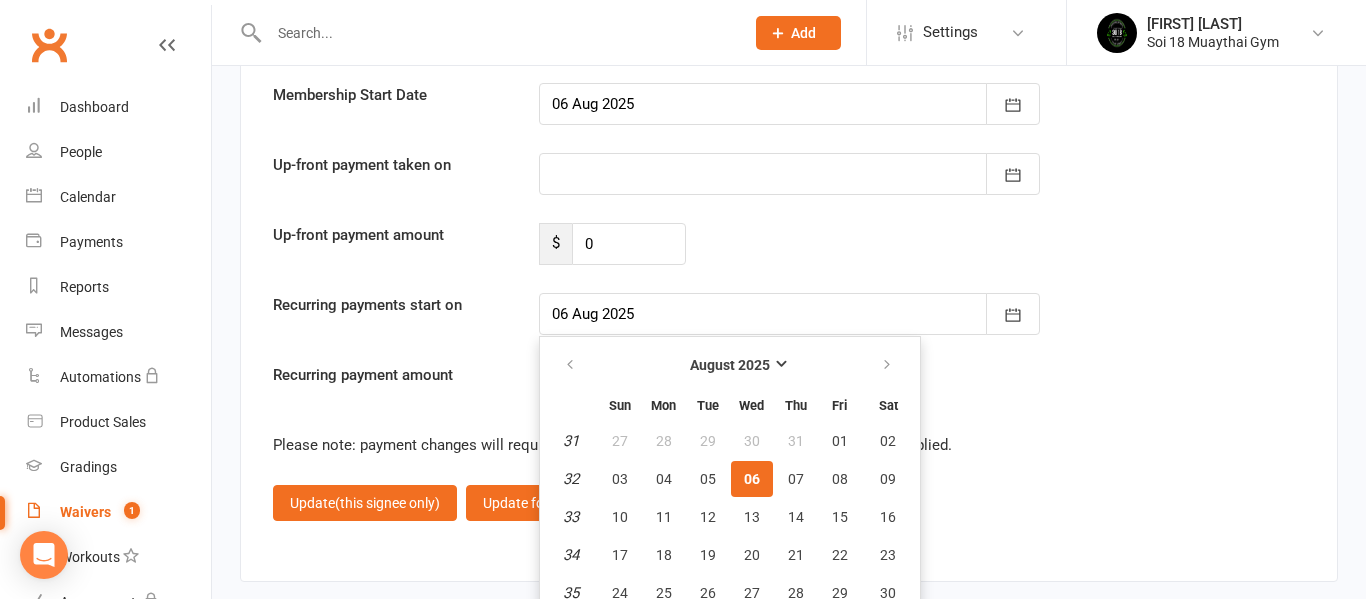 scroll, scrollTop: 3258, scrollLeft: 0, axis: vertical 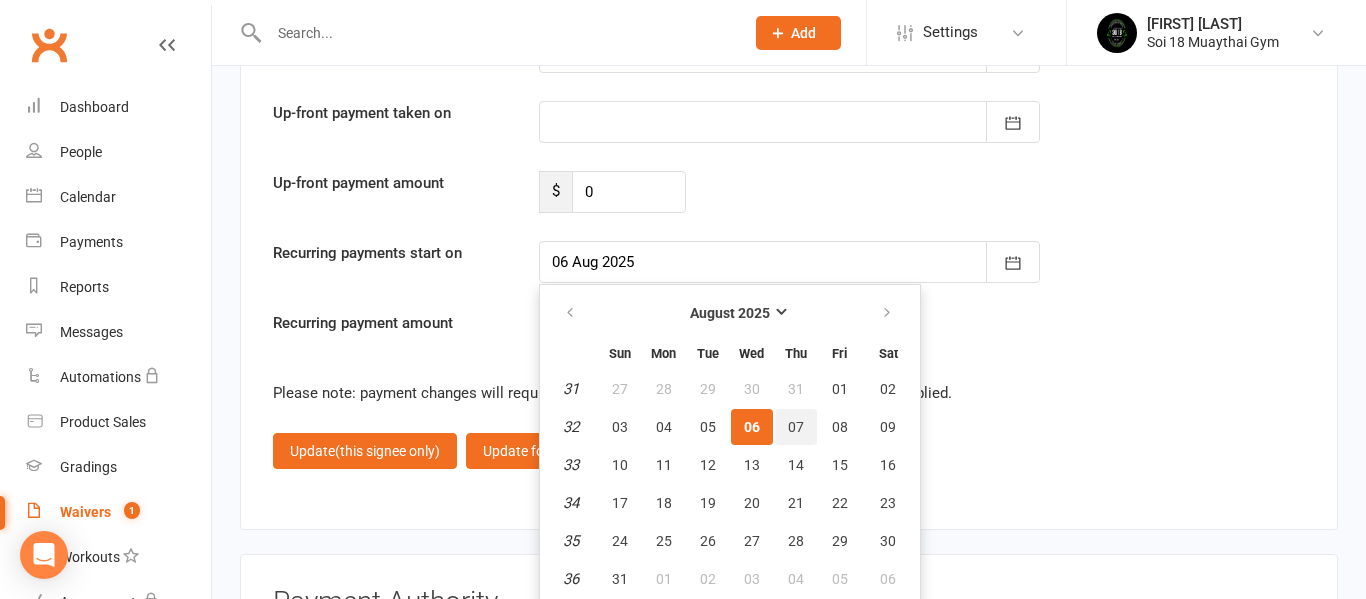 click on "07" at bounding box center (796, 427) 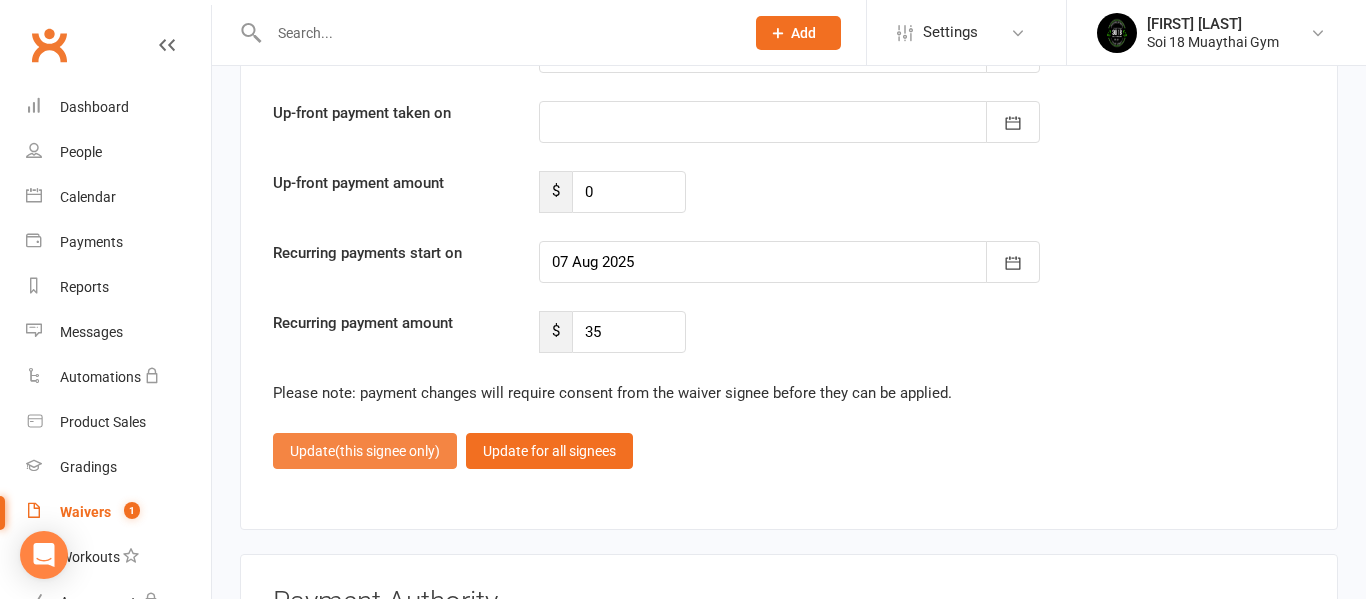 click on "(this signee only)" at bounding box center (387, 451) 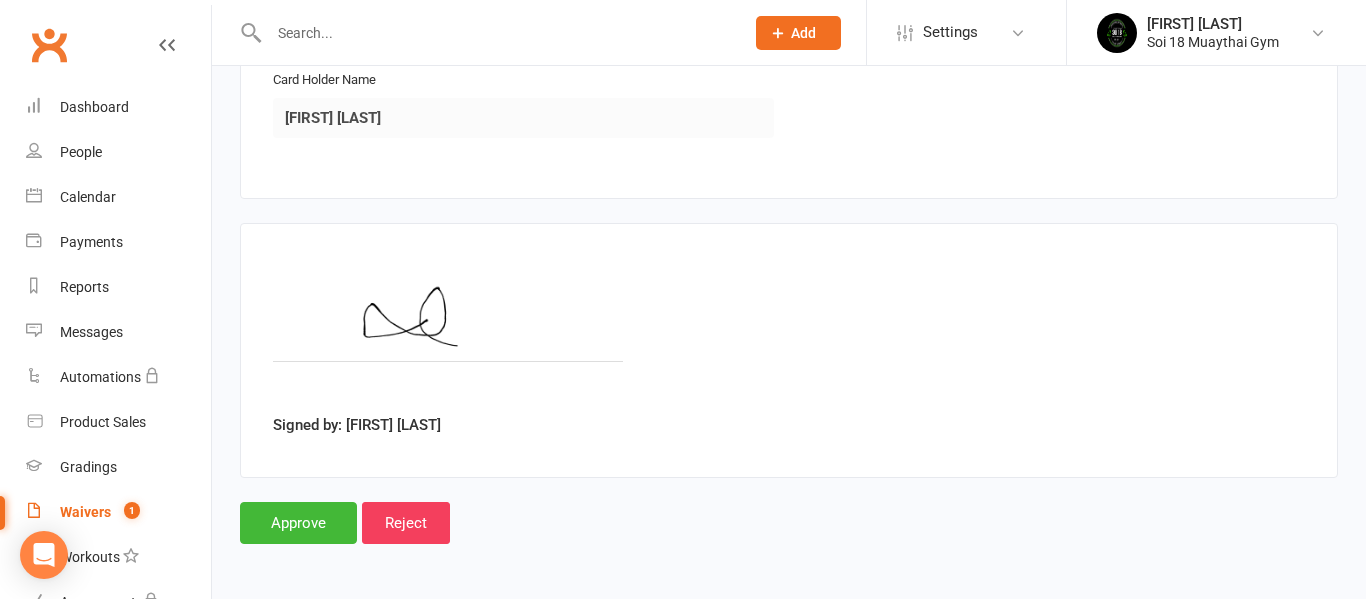 scroll, scrollTop: 3379, scrollLeft: 0, axis: vertical 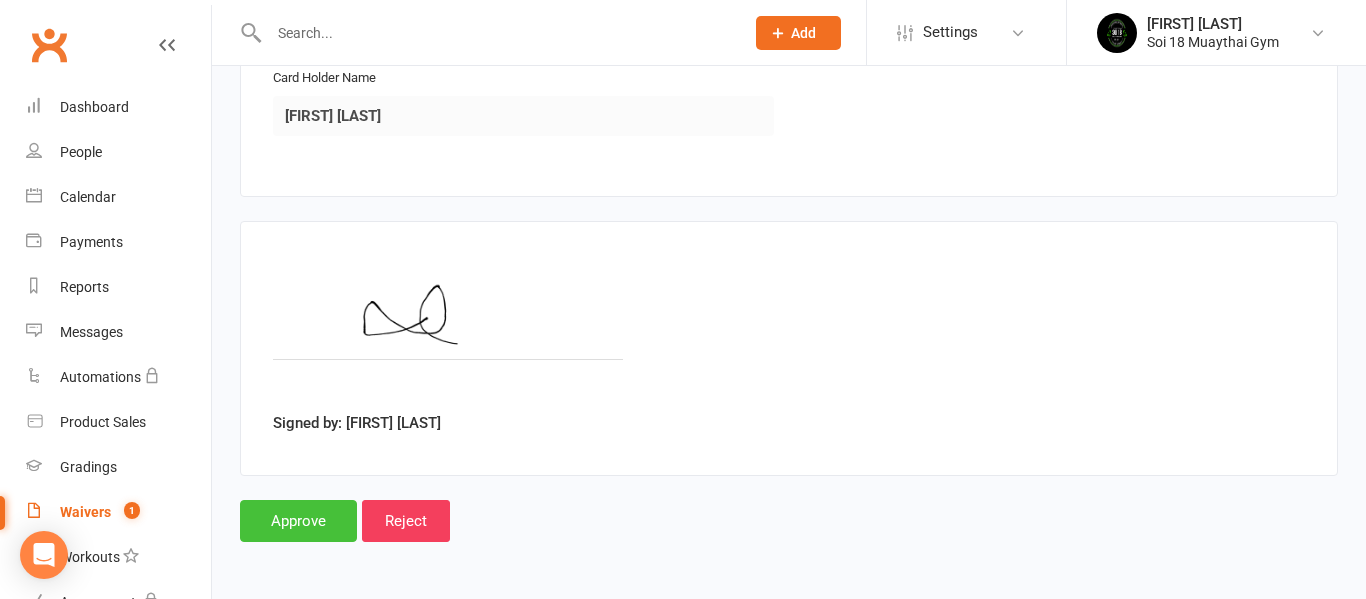 click on "Approve" at bounding box center [298, 521] 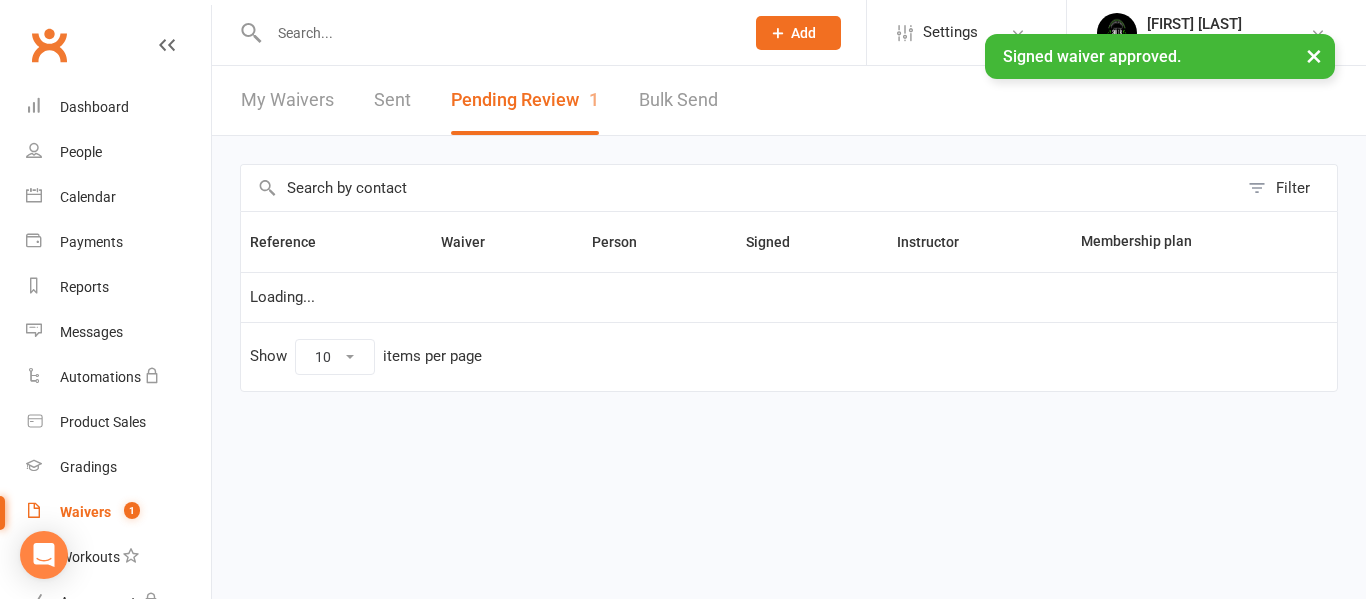 scroll, scrollTop: 0, scrollLeft: 0, axis: both 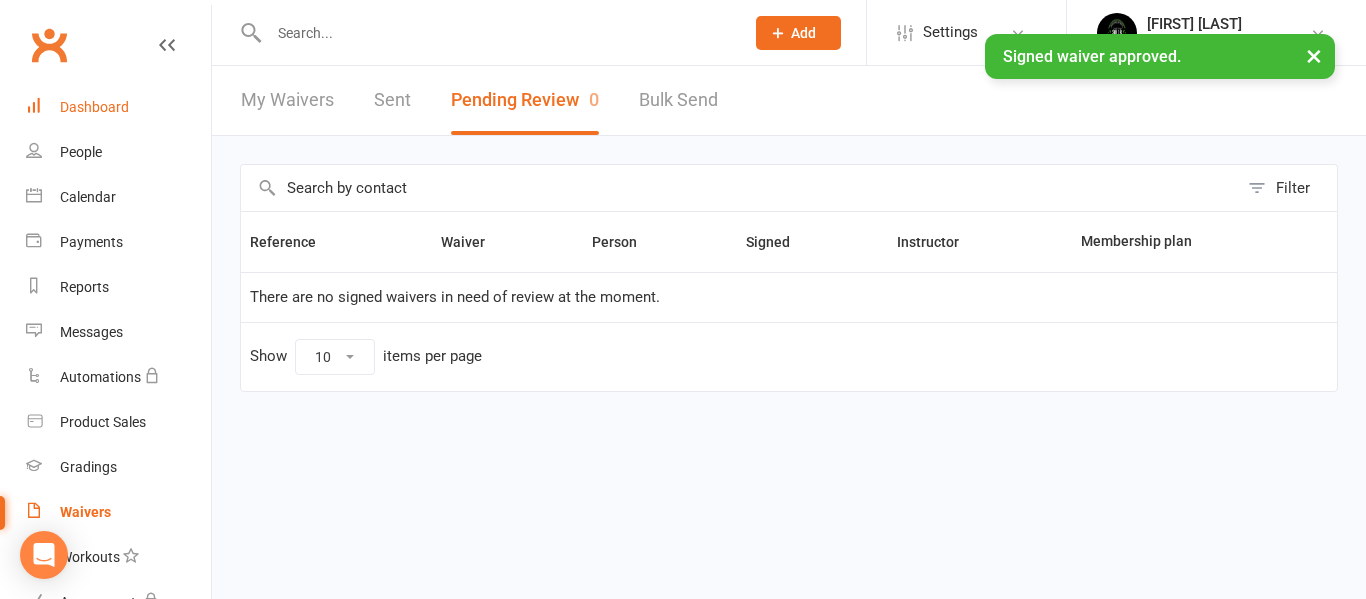 click on "Dashboard" at bounding box center (94, 107) 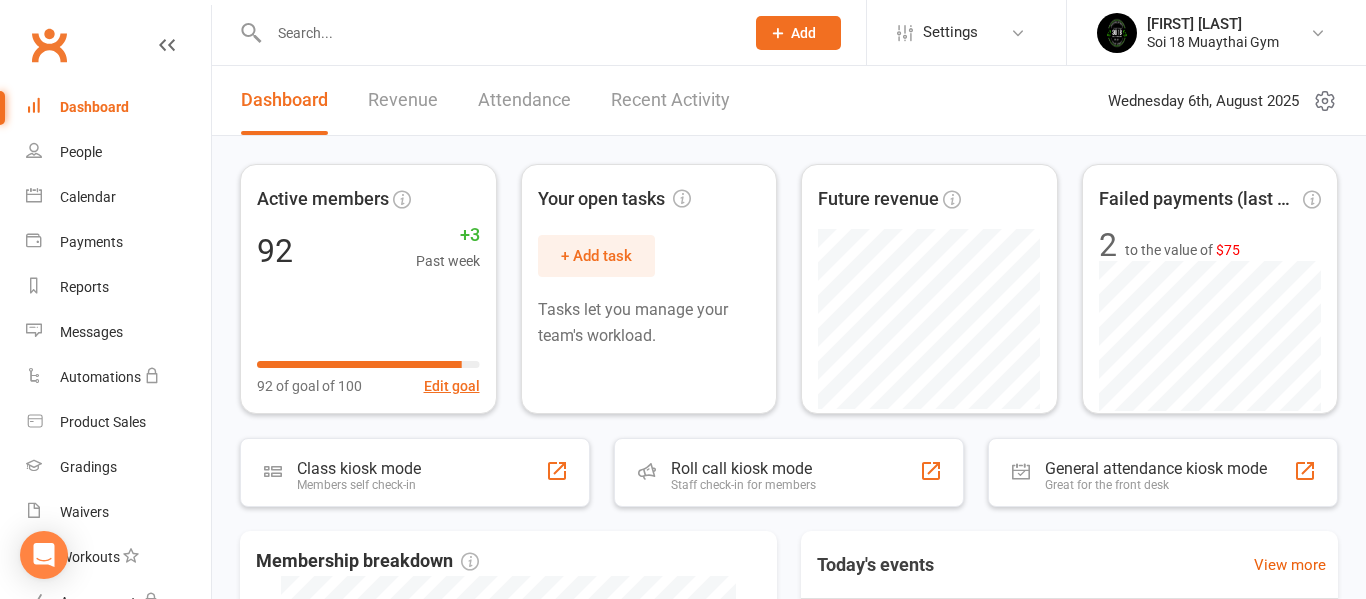 click on "Recent Activity" at bounding box center [670, 100] 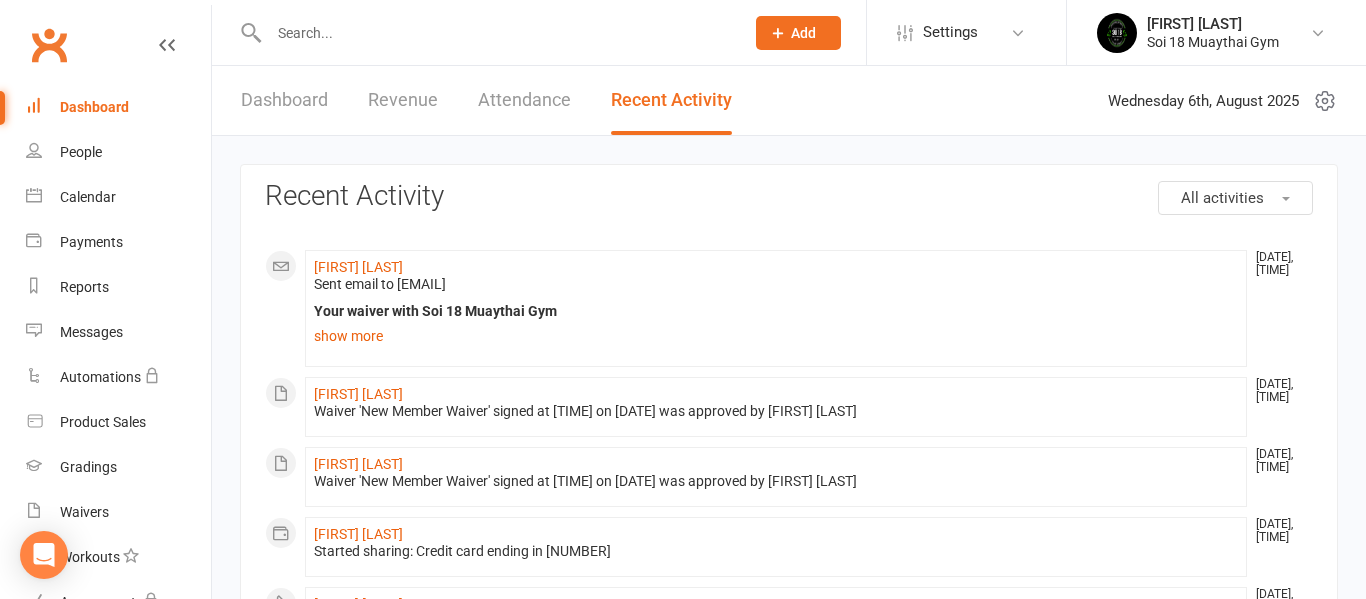 click on "Revenue" at bounding box center (403, 100) 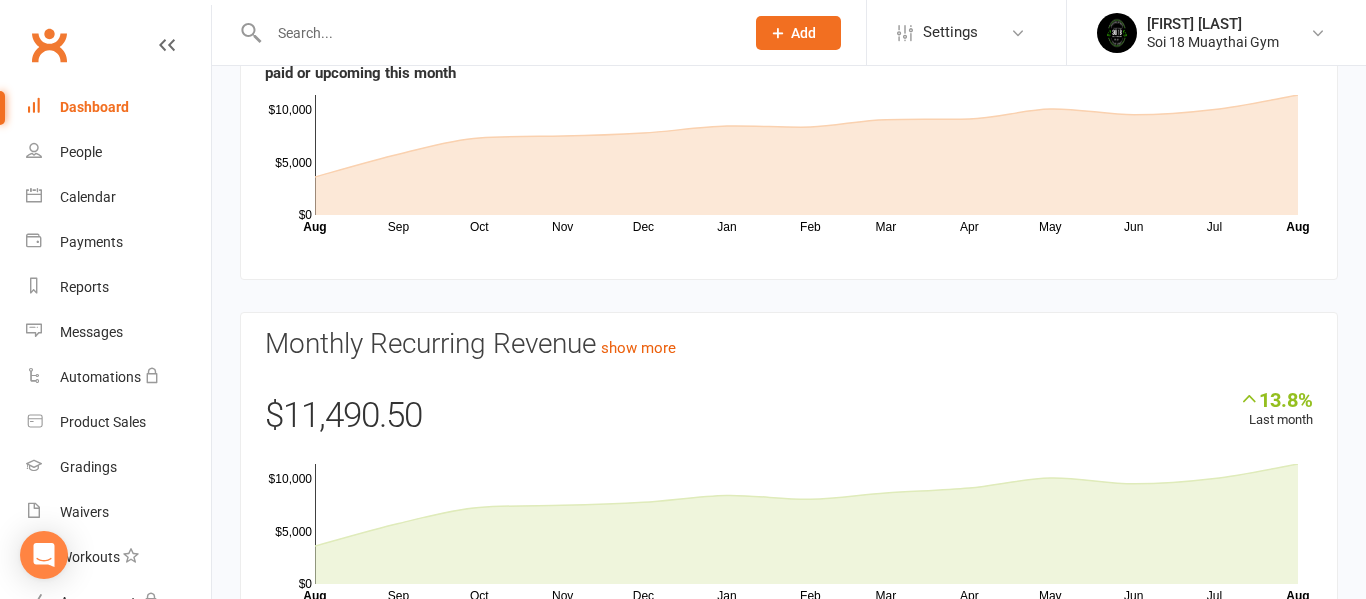 scroll, scrollTop: 0, scrollLeft: 0, axis: both 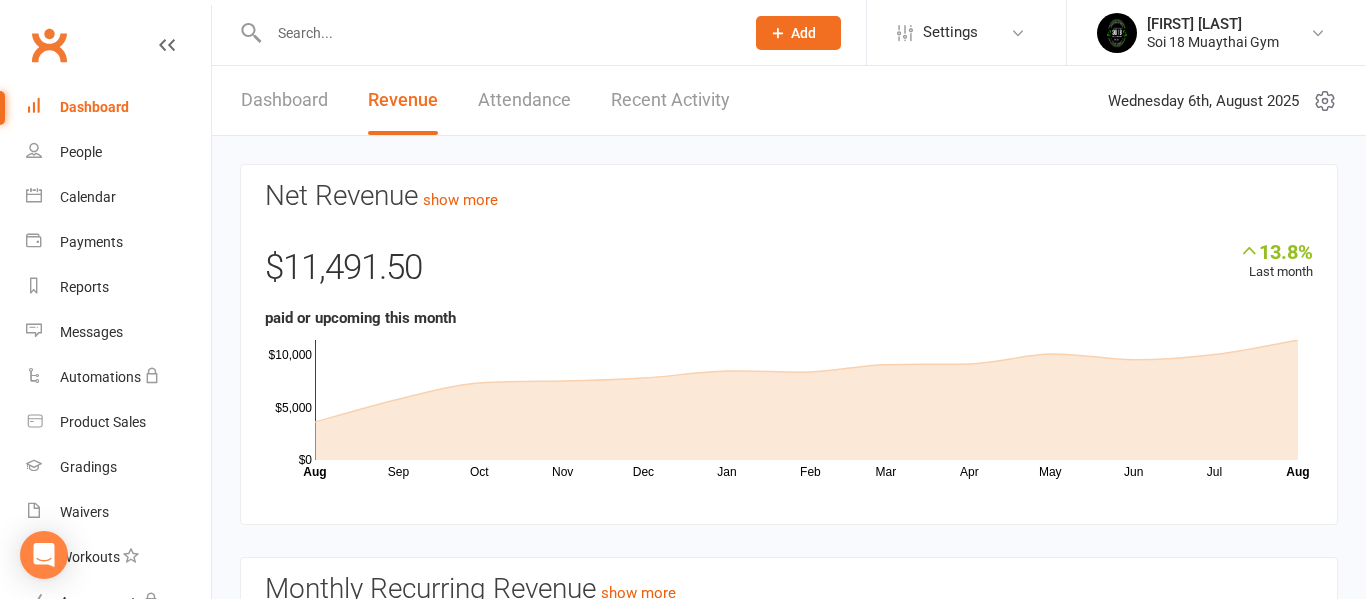 click on "Dashboard" at bounding box center (284, 100) 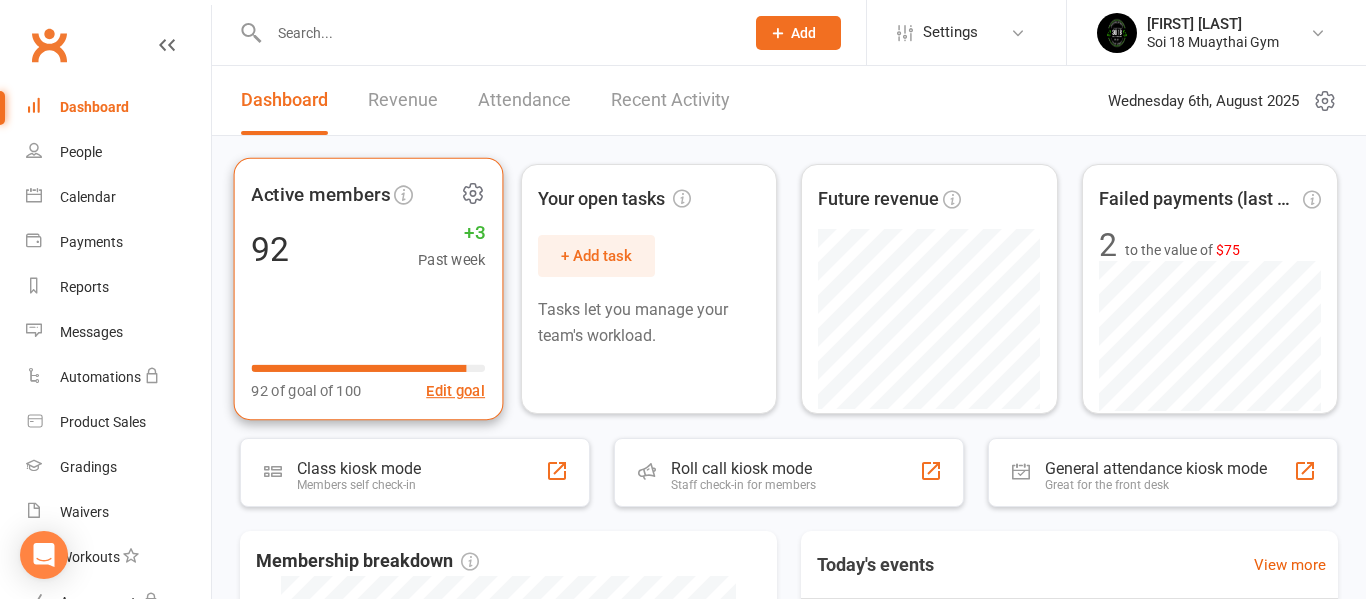 click on "Active members   92 +3 Past week 92 of goal of 100 Edit goal" at bounding box center [368, 289] 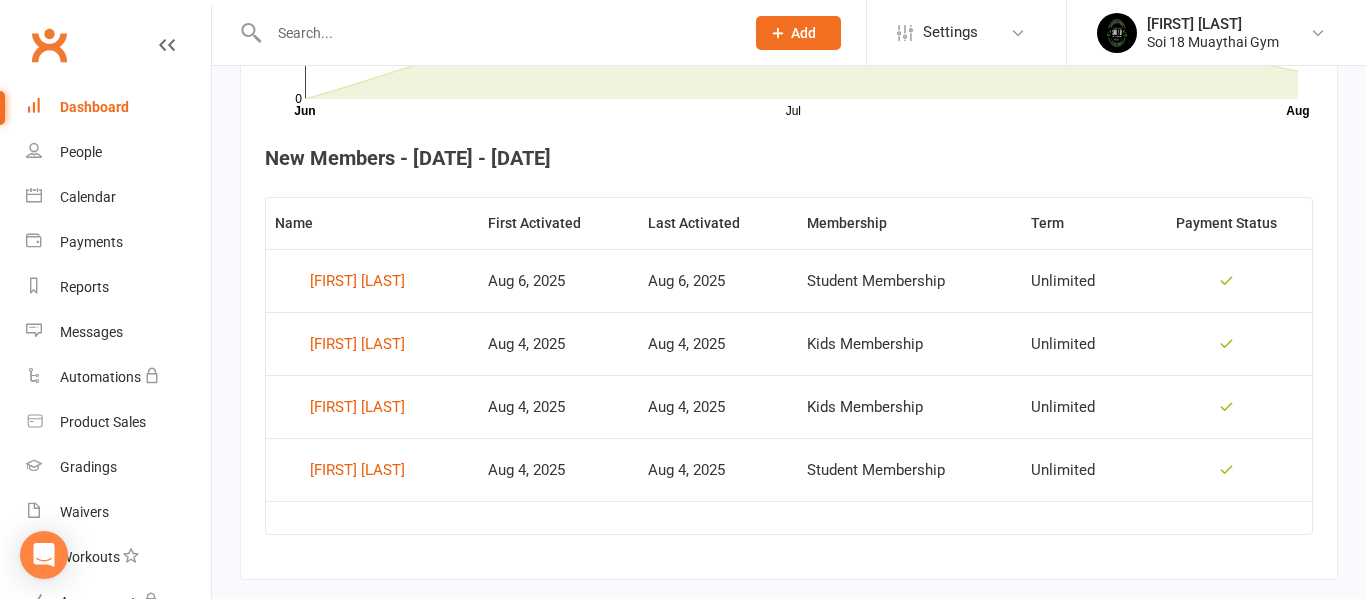 scroll, scrollTop: 0, scrollLeft: 0, axis: both 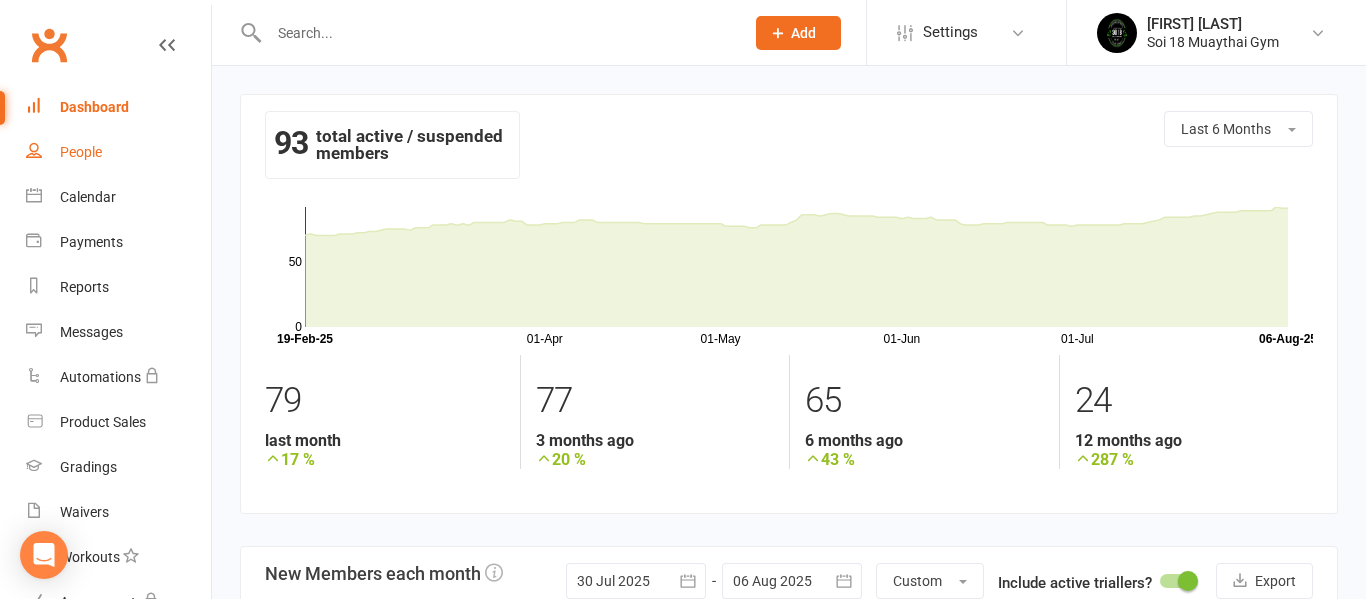 click on "People" at bounding box center (81, 152) 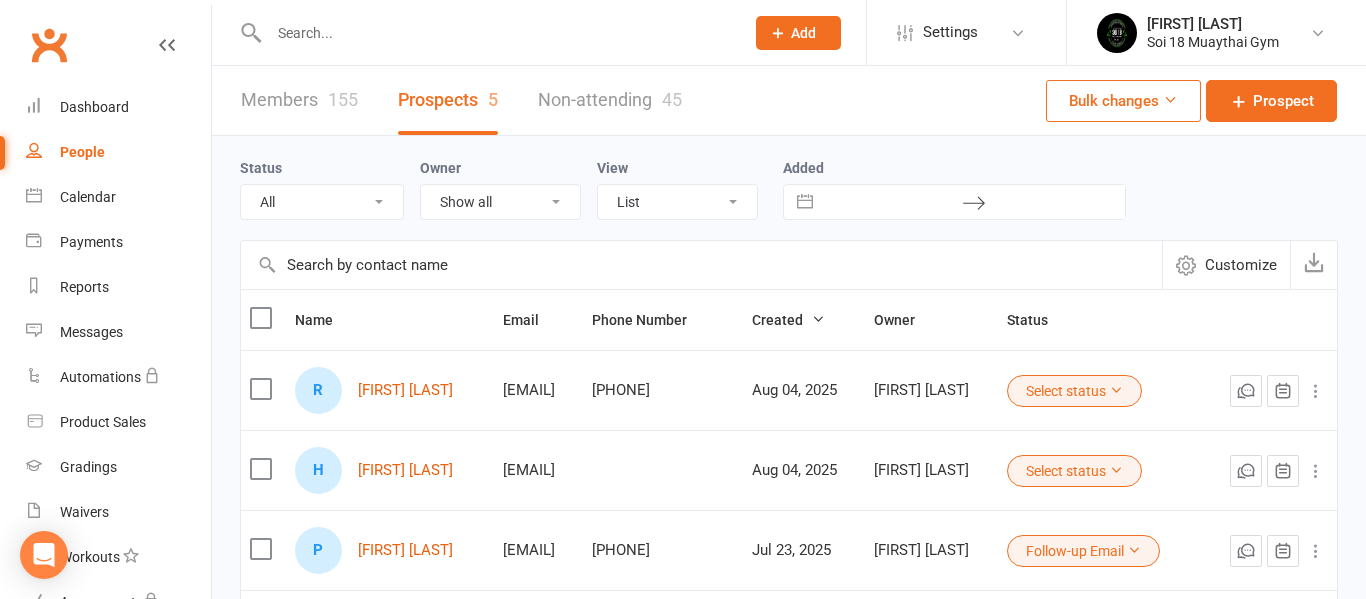 click on "Select status" at bounding box center (1074, 391) 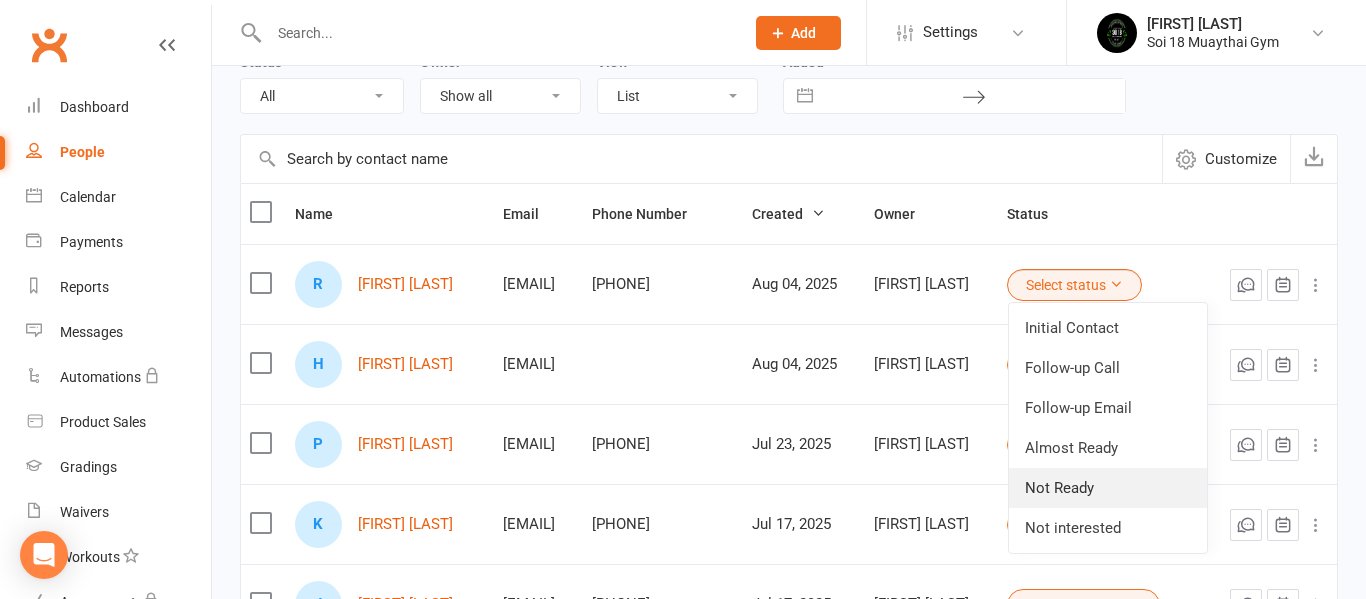 scroll, scrollTop: 140, scrollLeft: 0, axis: vertical 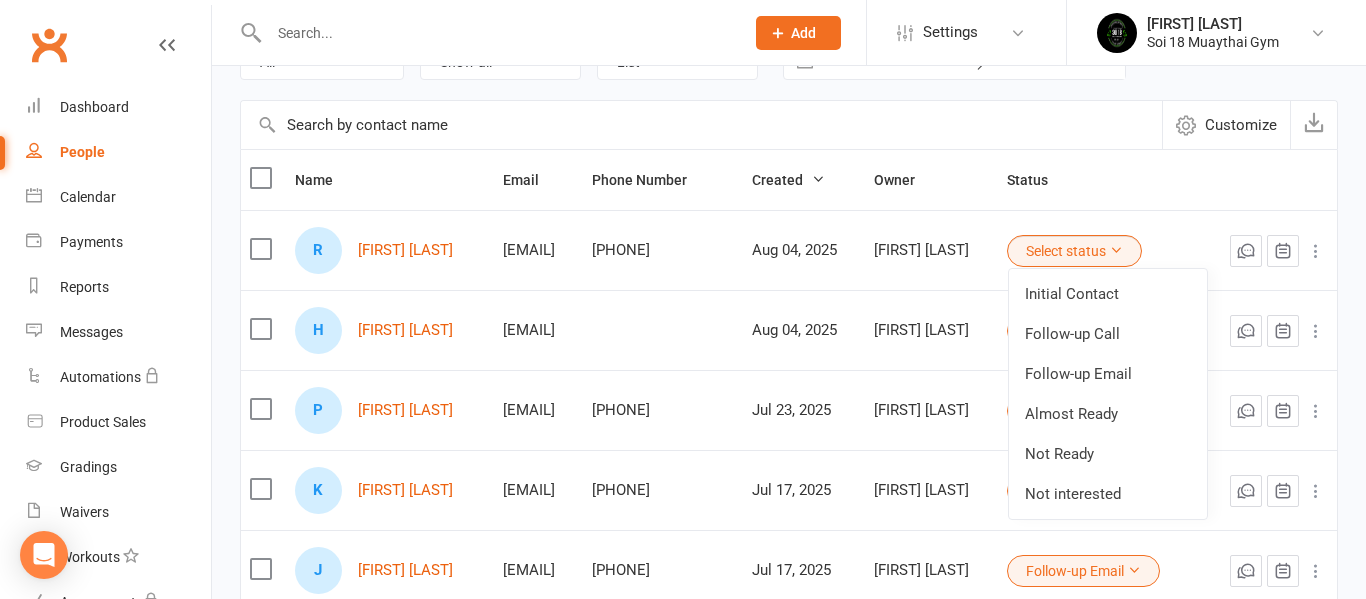 click on "Email" at bounding box center [539, 180] 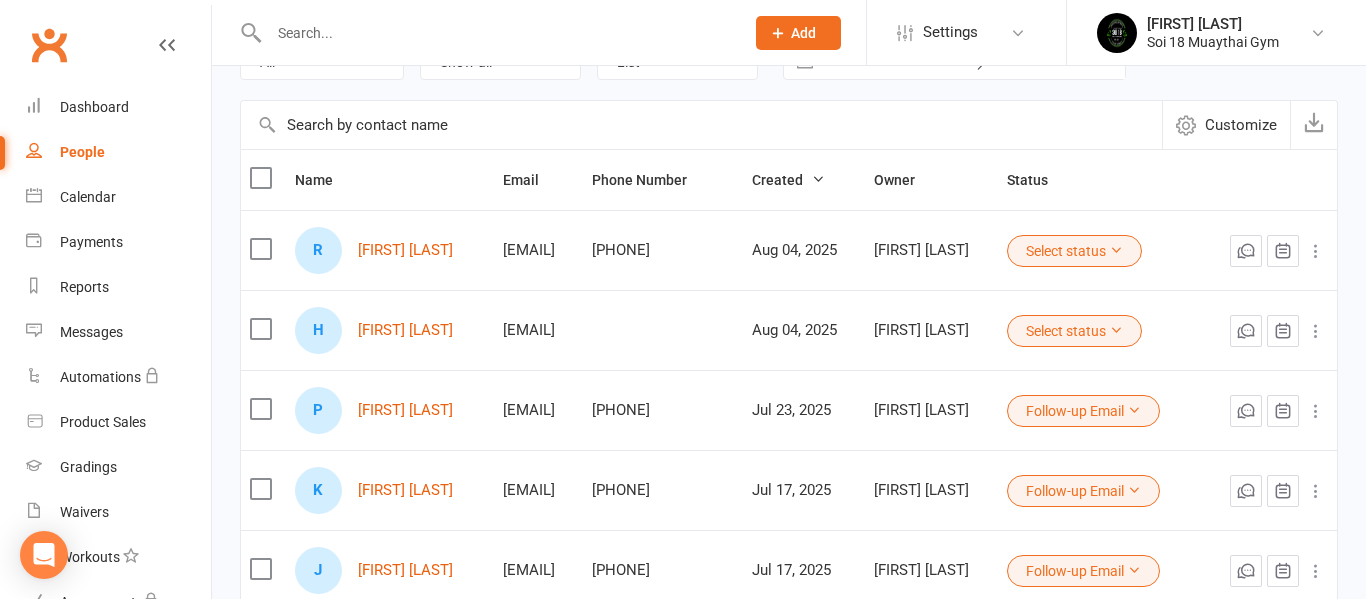 click at bounding box center [260, 249] 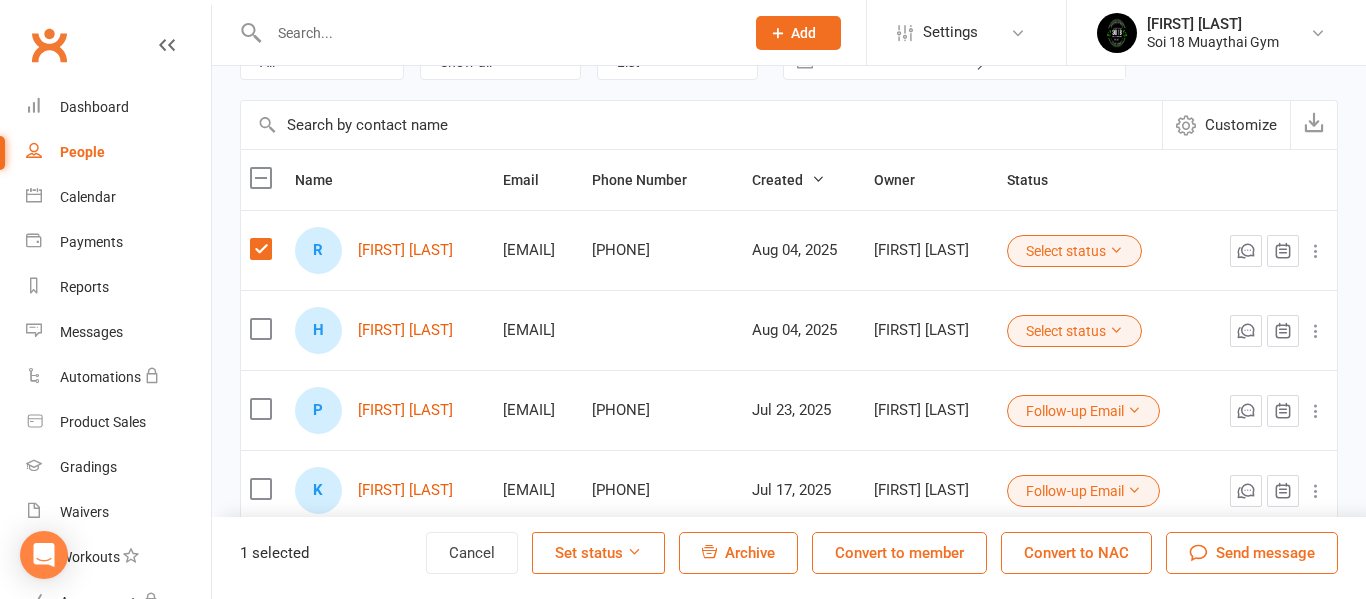 click on "Set status" at bounding box center [598, 553] 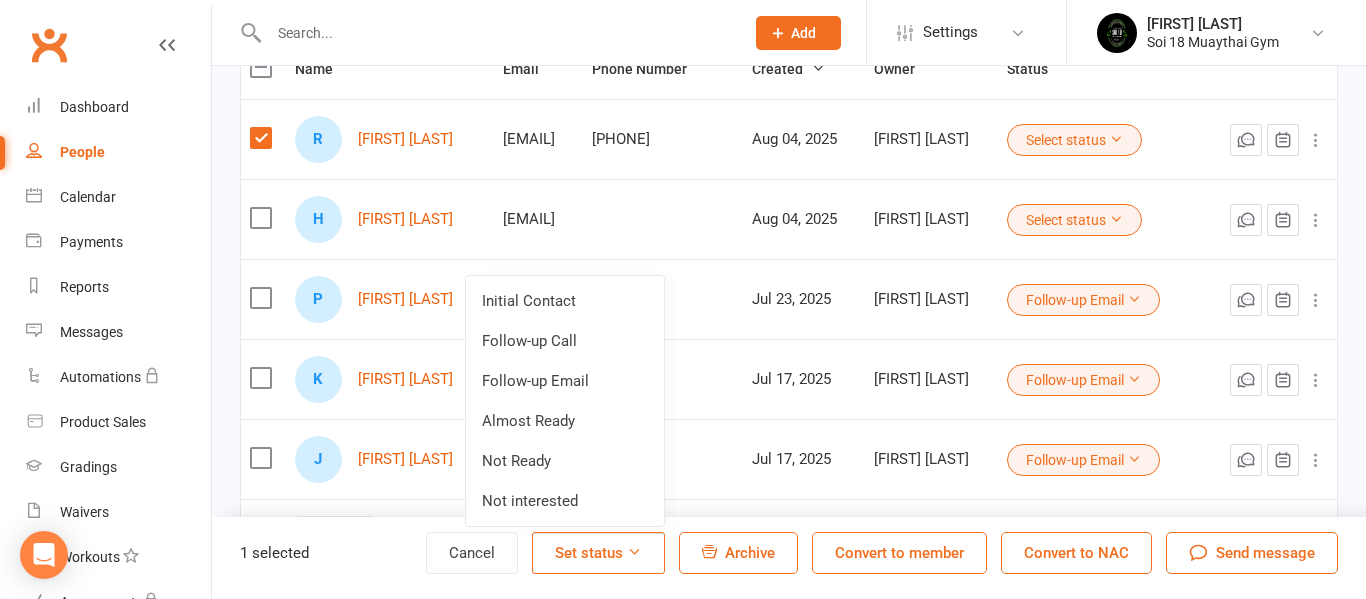 scroll, scrollTop: 328, scrollLeft: 0, axis: vertical 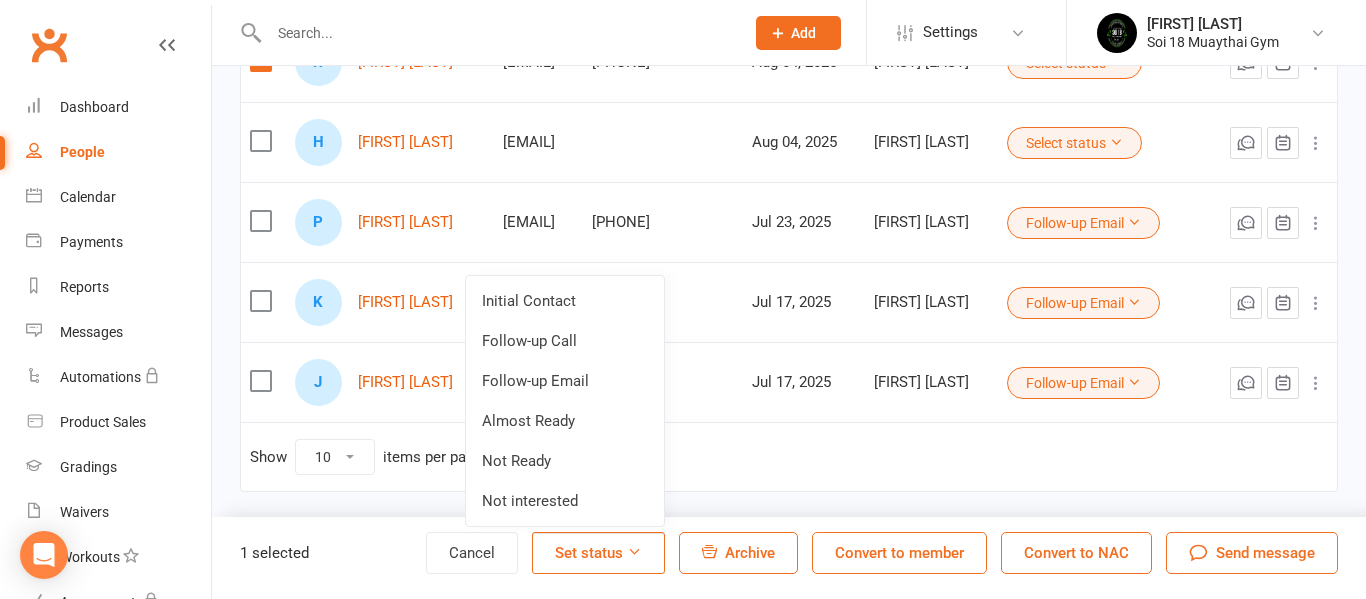 click on "Show 10 25 50 100 items per page" at bounding box center [789, 456] 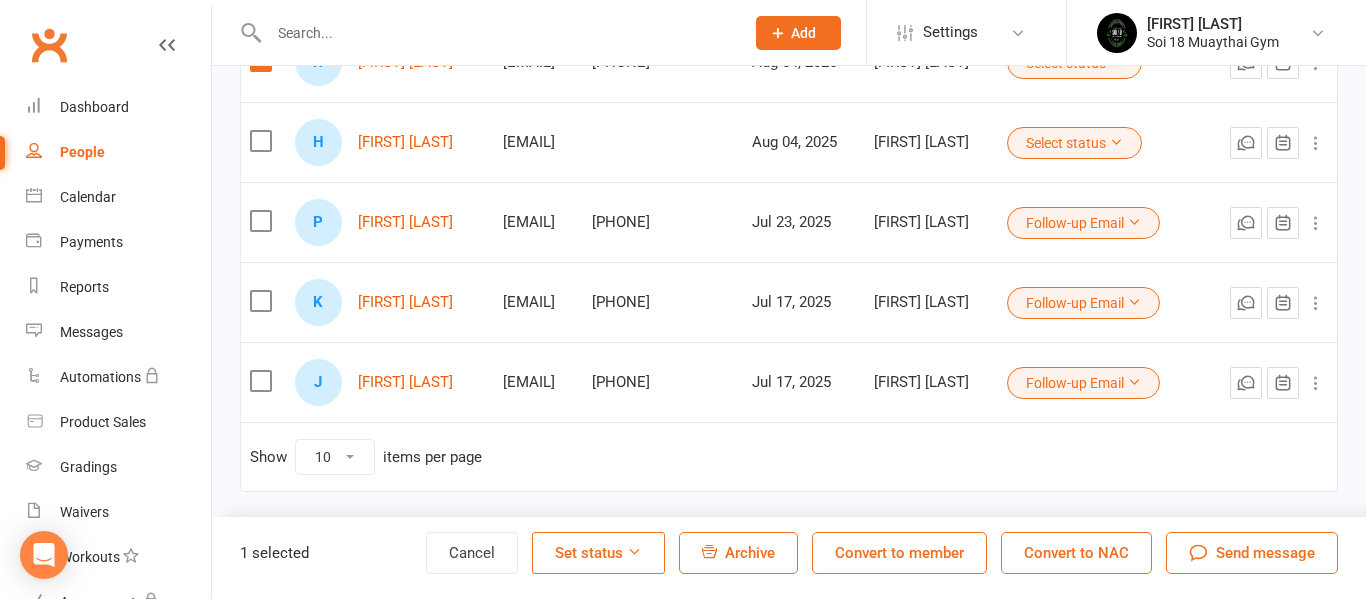 click on "Convert to member" at bounding box center [899, 553] 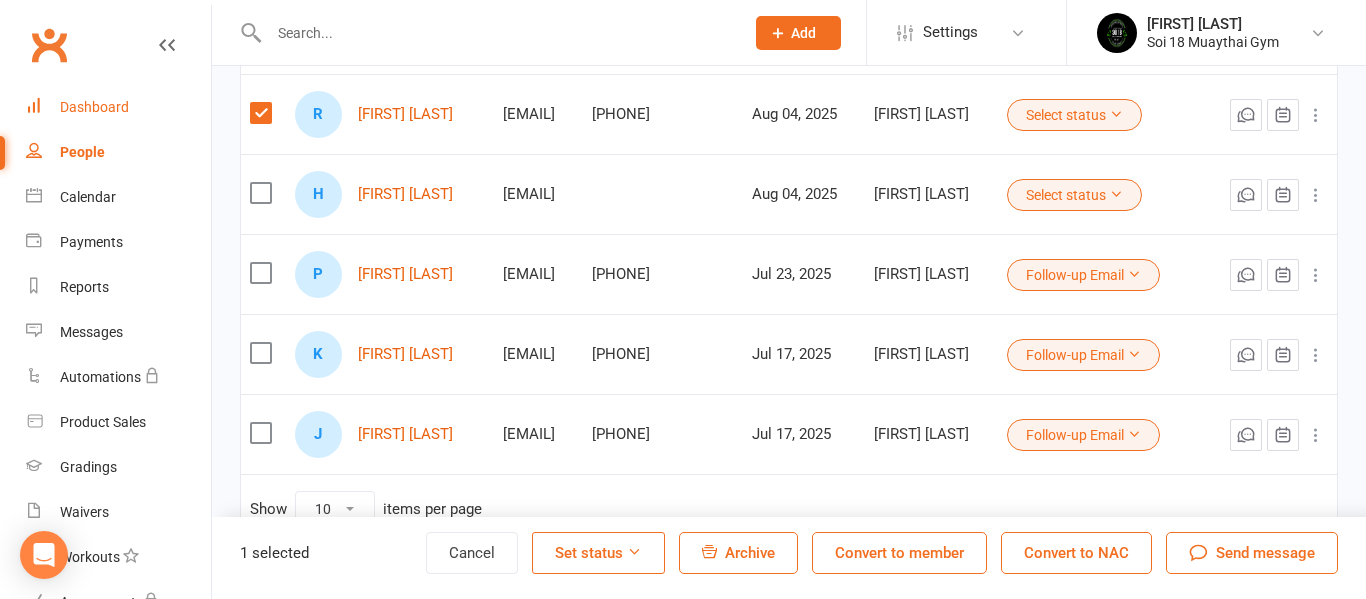 scroll, scrollTop: 0, scrollLeft: 0, axis: both 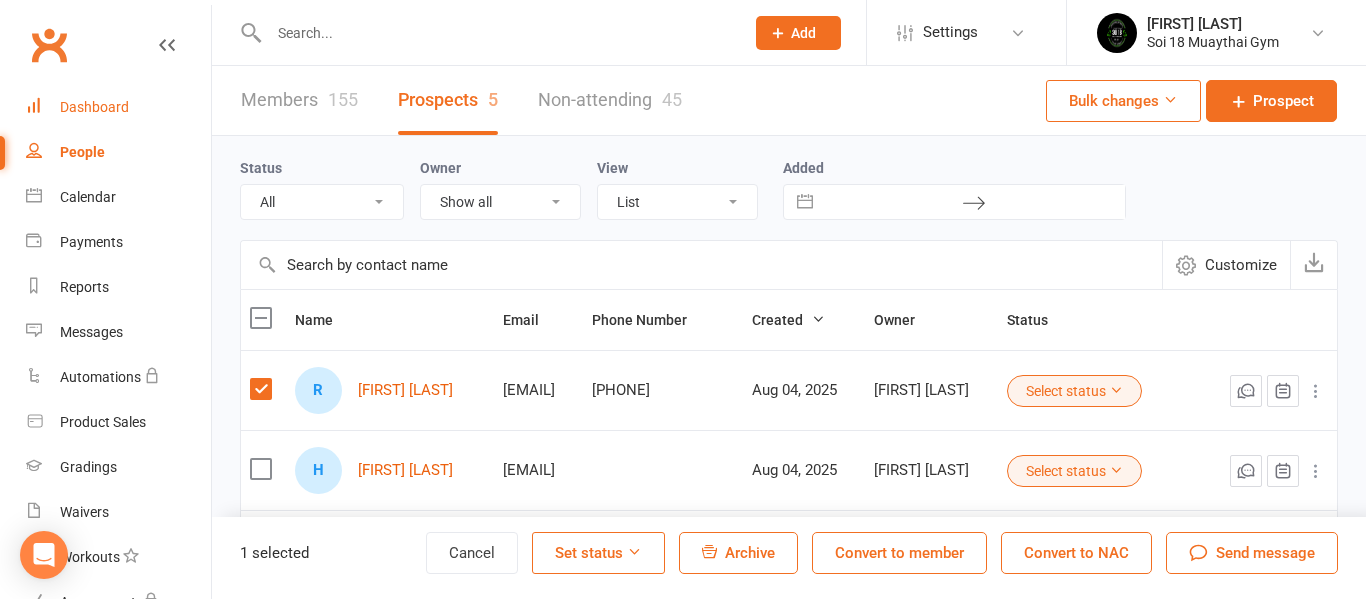 click on "Dashboard" at bounding box center (118, 107) 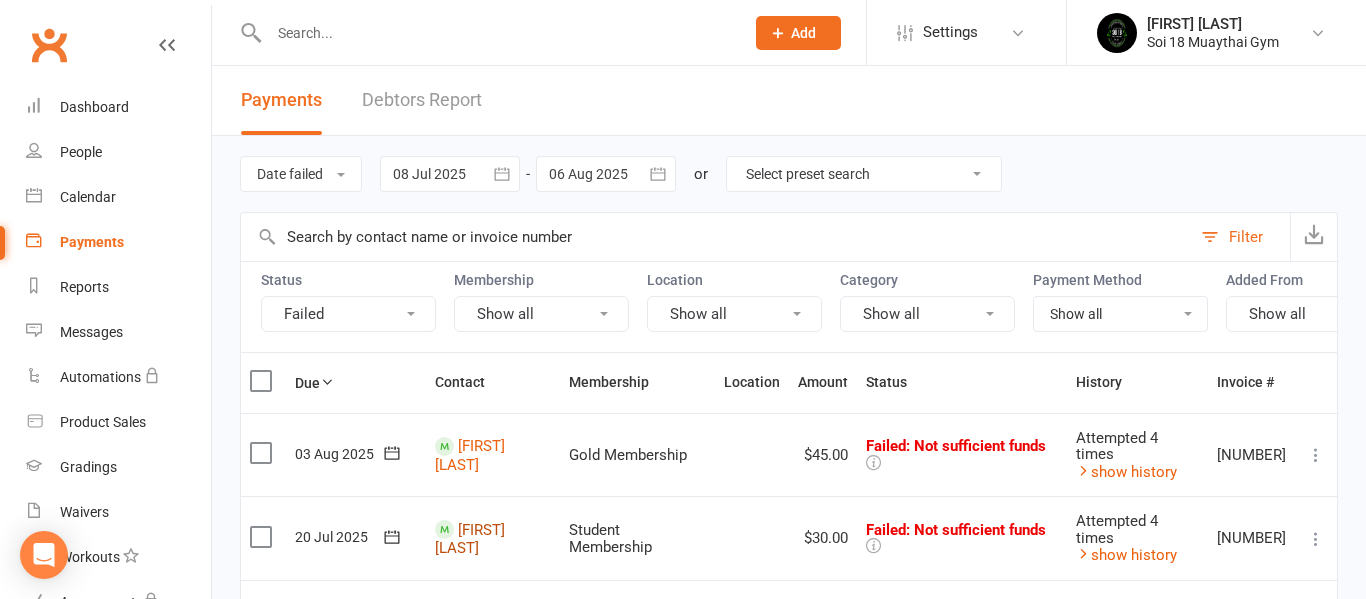 click on "[FIRST] [LAST]" at bounding box center [470, 539] 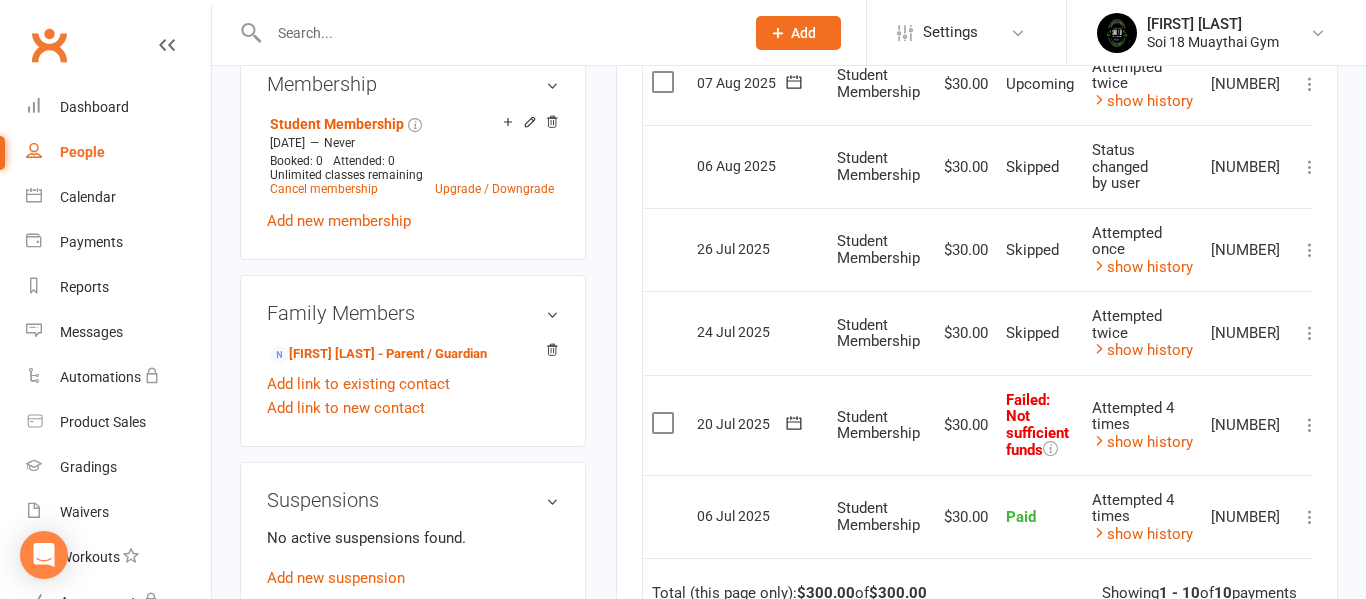 scroll, scrollTop: 923, scrollLeft: 0, axis: vertical 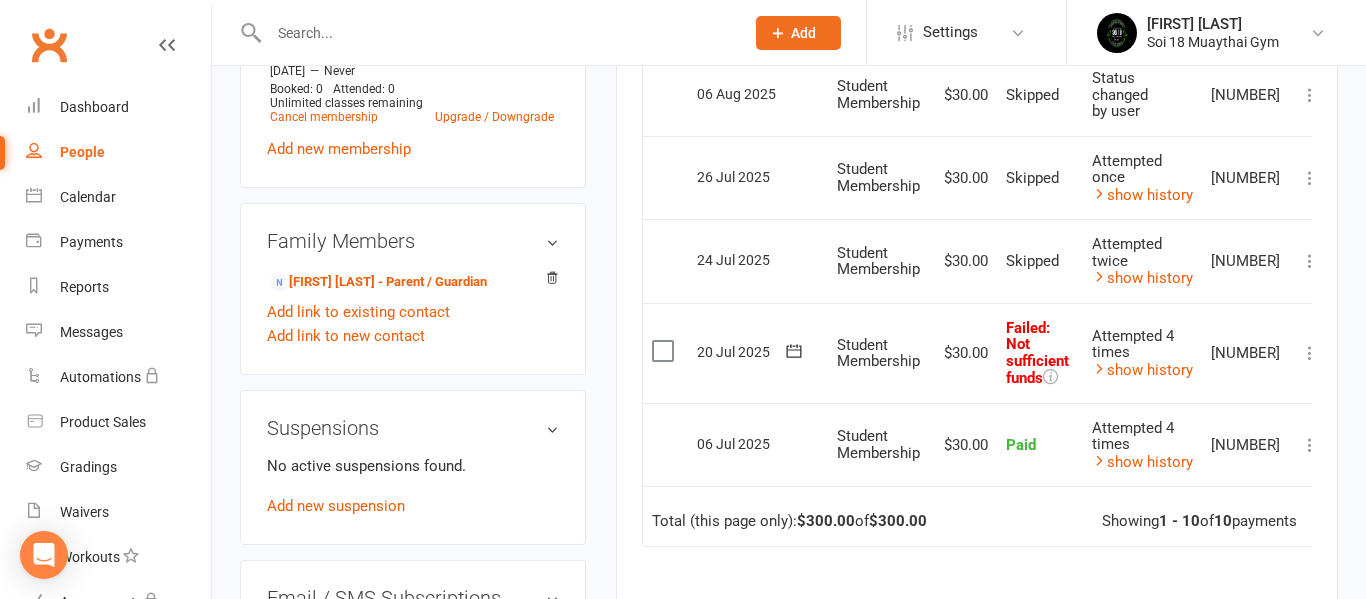 click at bounding box center (1310, 353) 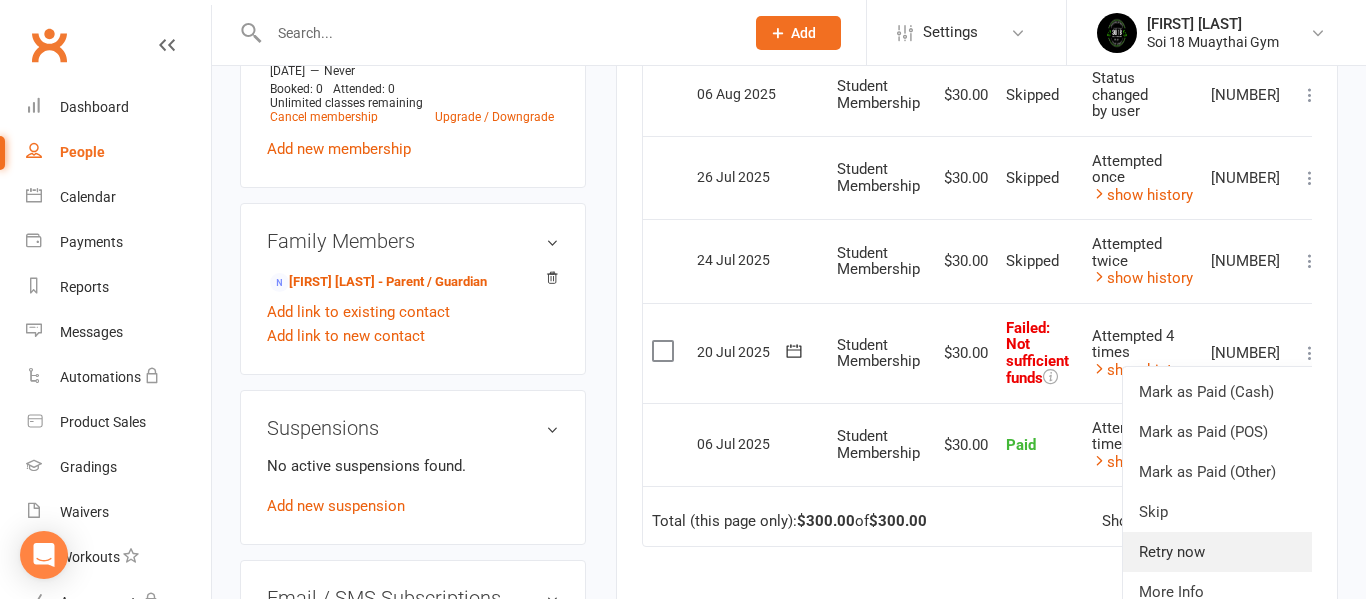 click on "Retry now" at bounding box center [1222, 552] 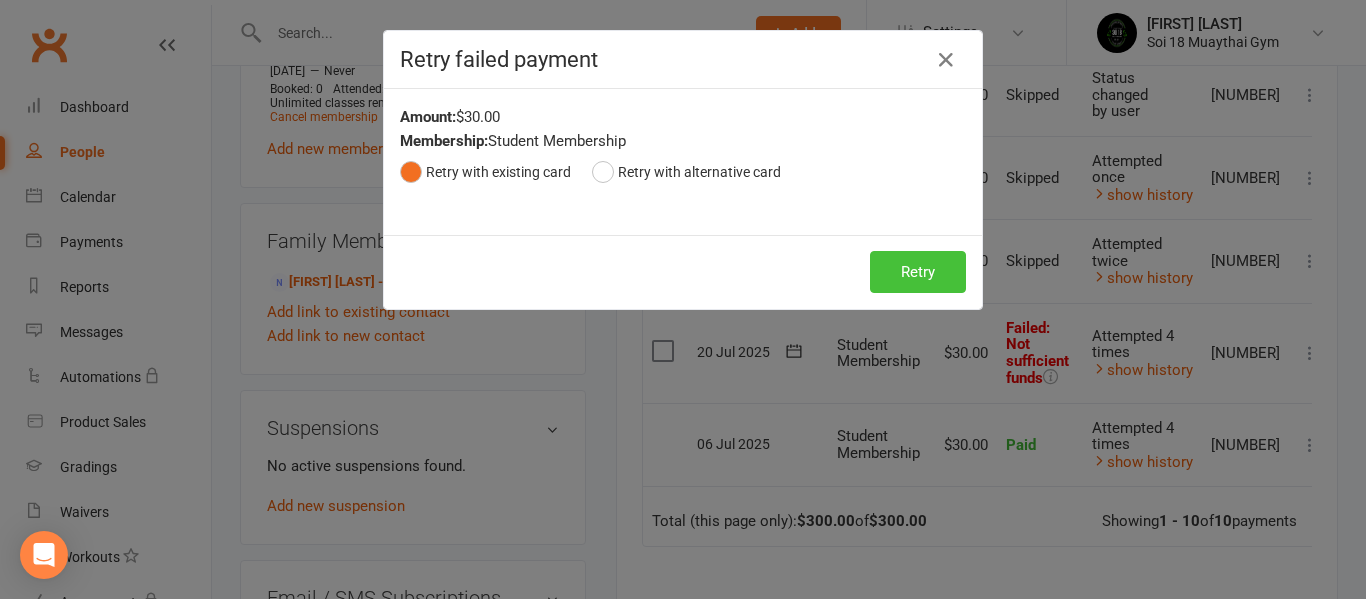 click on "Retry" at bounding box center [918, 272] 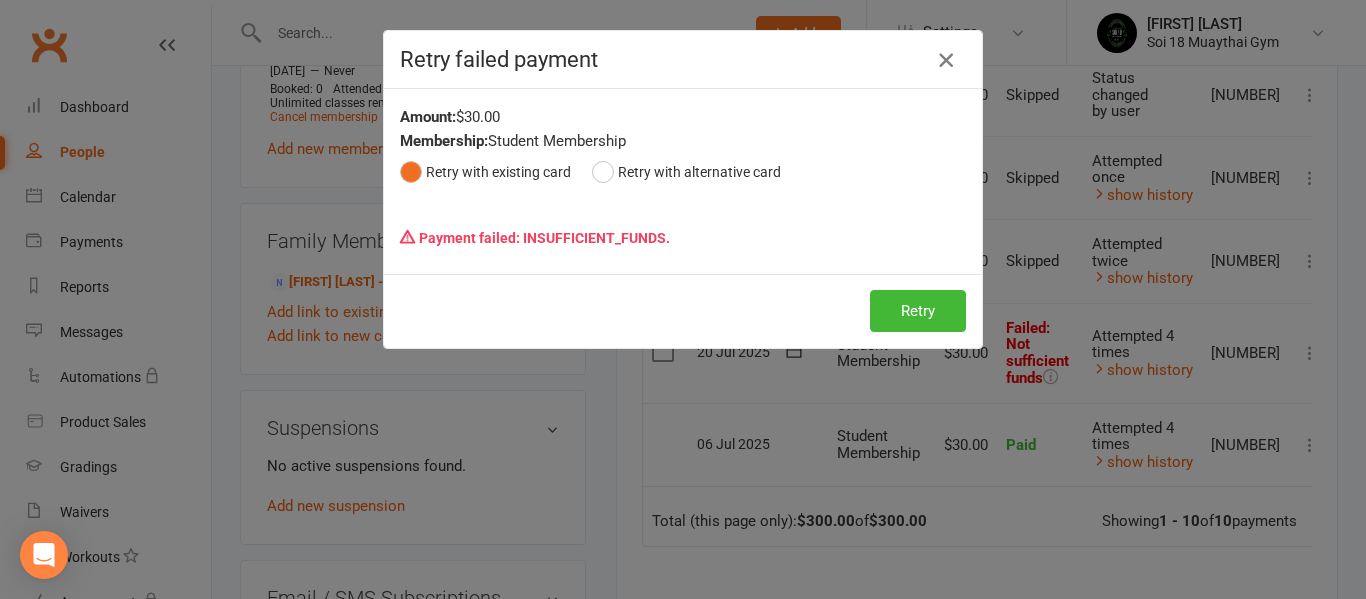 click at bounding box center [946, 60] 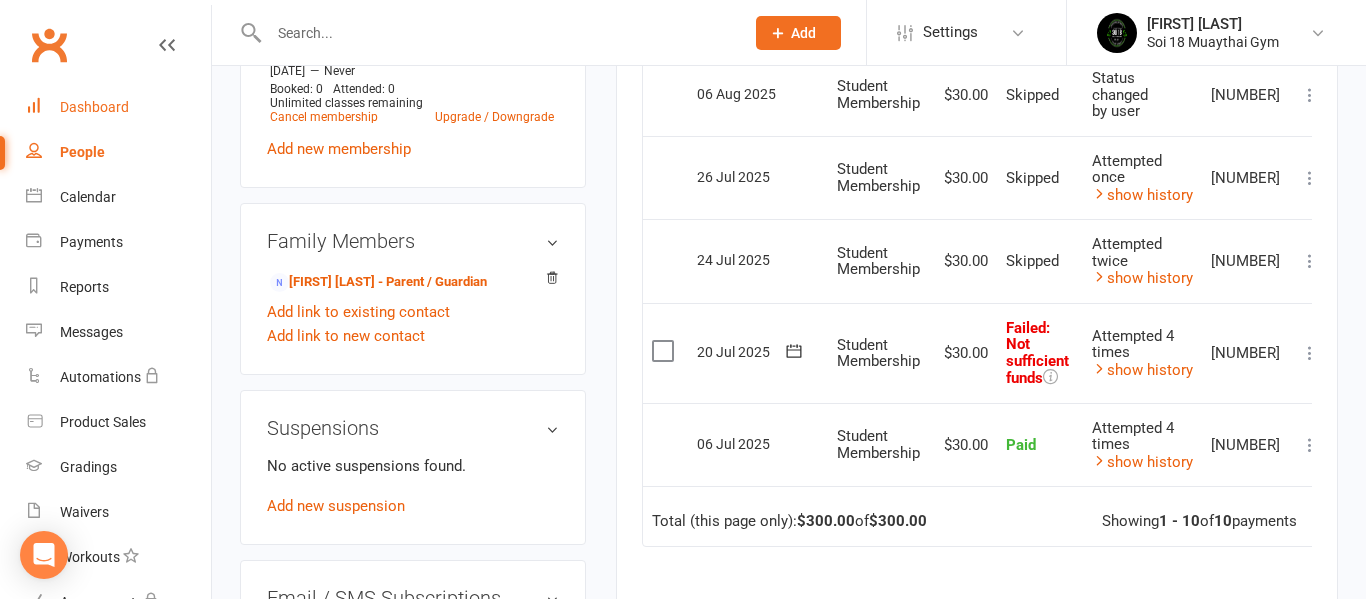 click on "Dashboard" at bounding box center [94, 107] 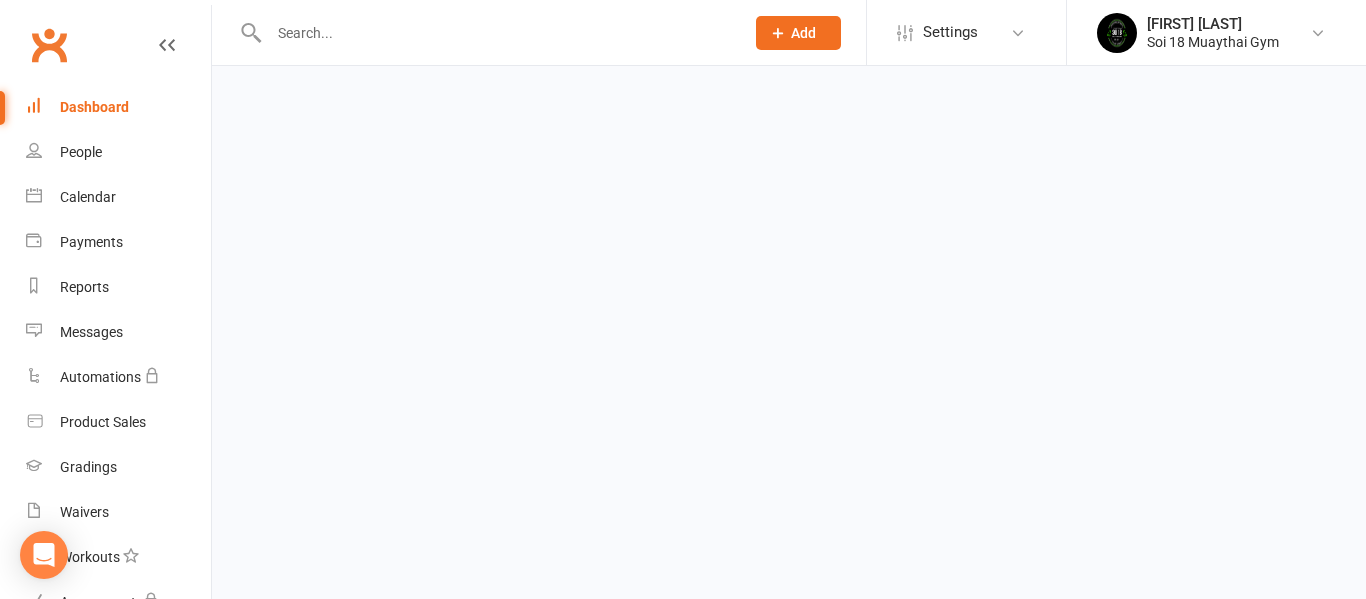 scroll, scrollTop: 0, scrollLeft: 0, axis: both 